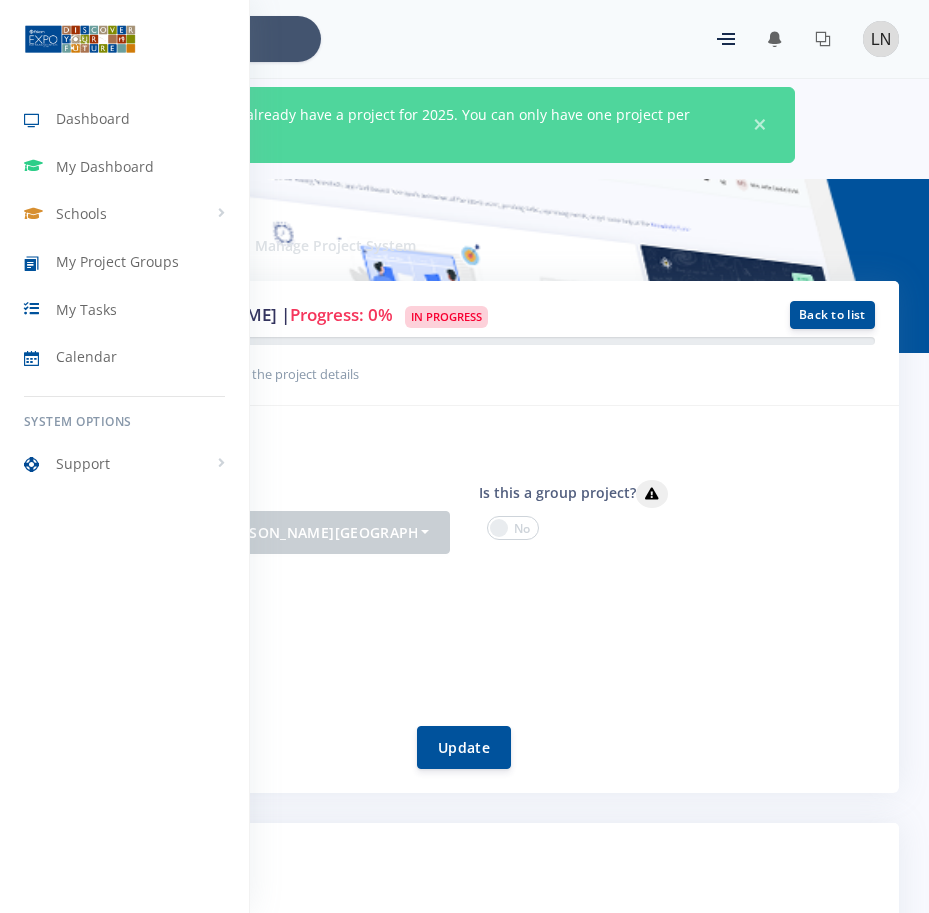 scroll, scrollTop: 400, scrollLeft: 0, axis: vertical 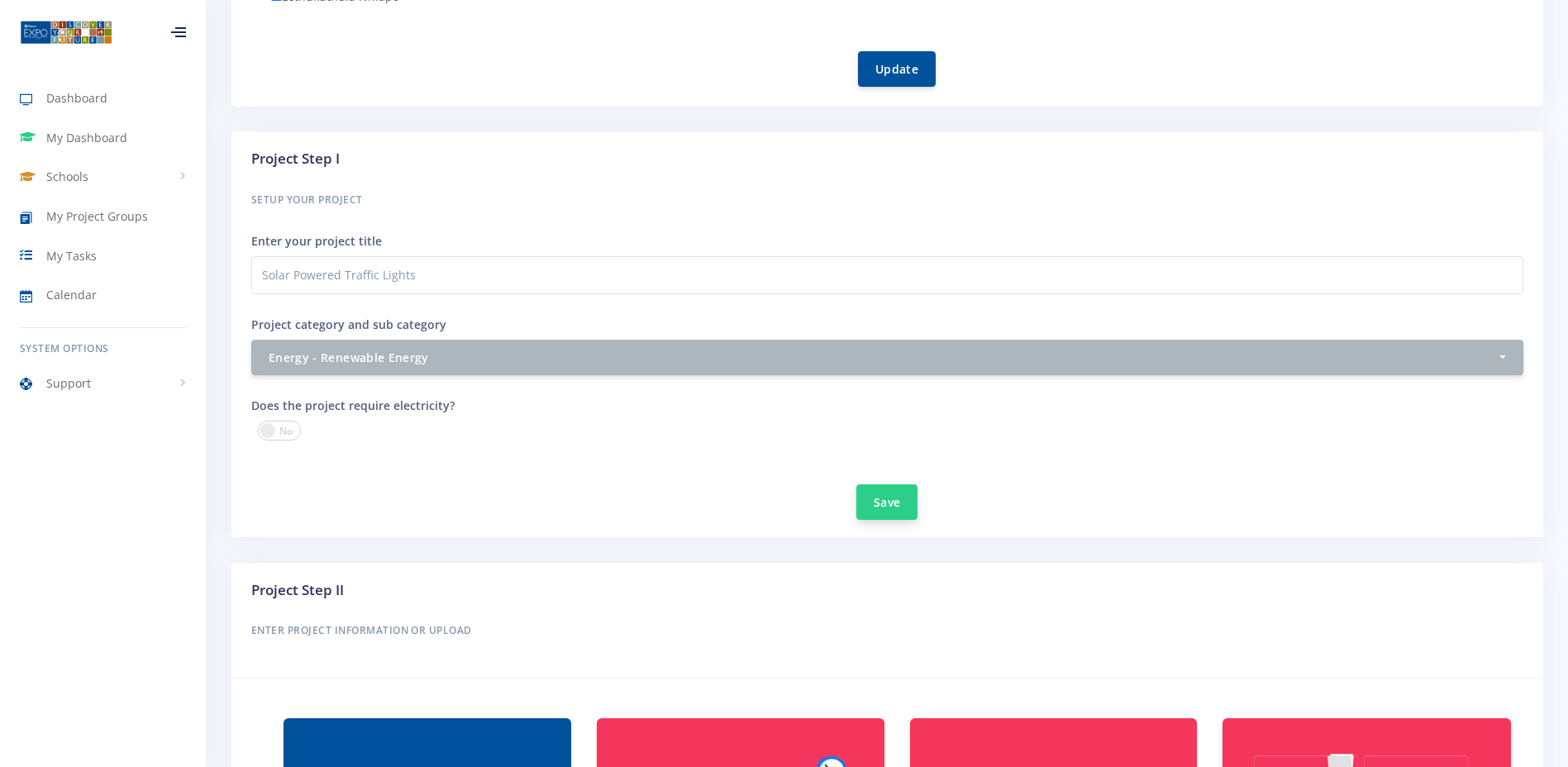 click on "Save" at bounding box center [887, 502] 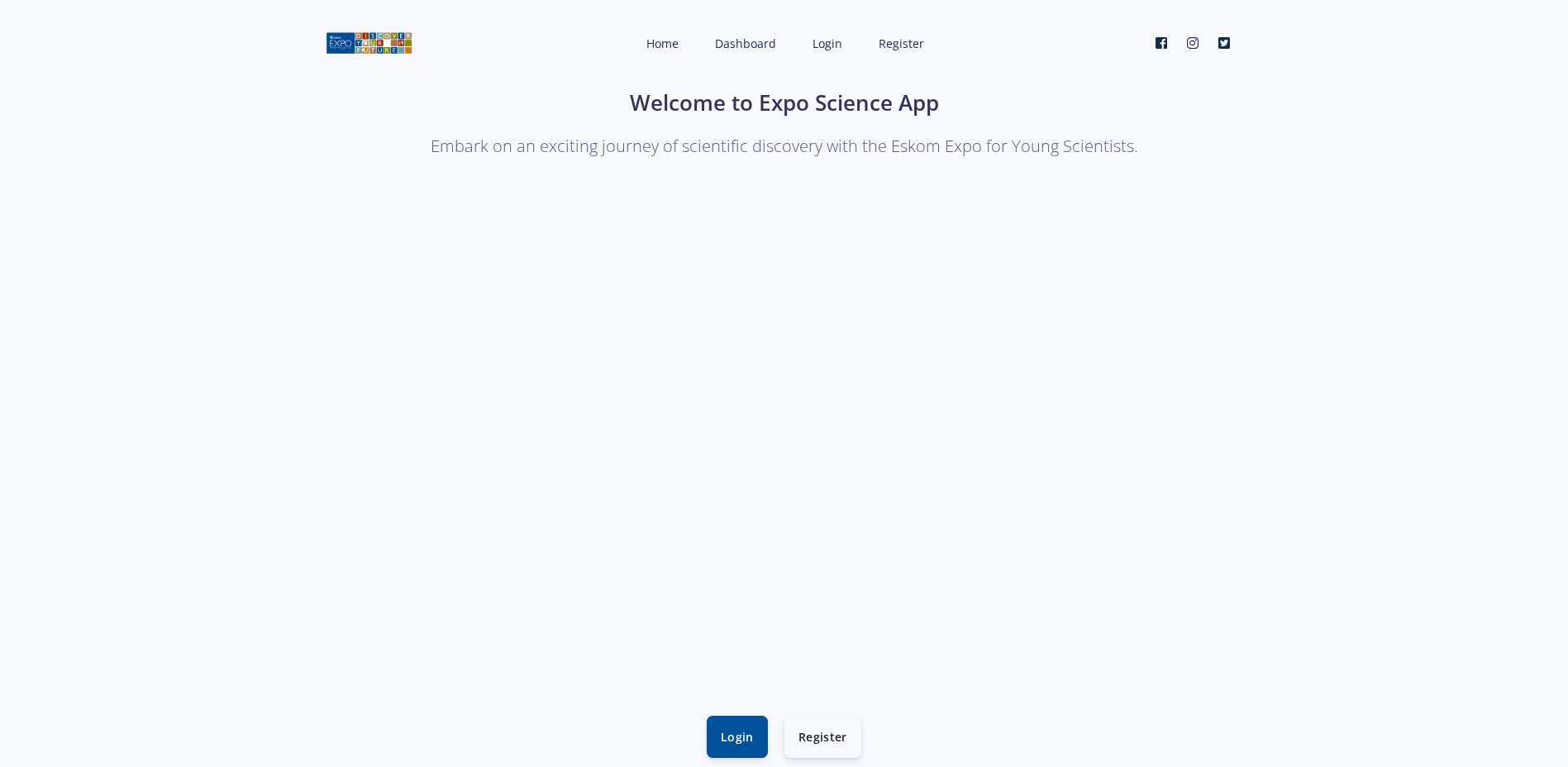 scroll, scrollTop: 0, scrollLeft: 0, axis: both 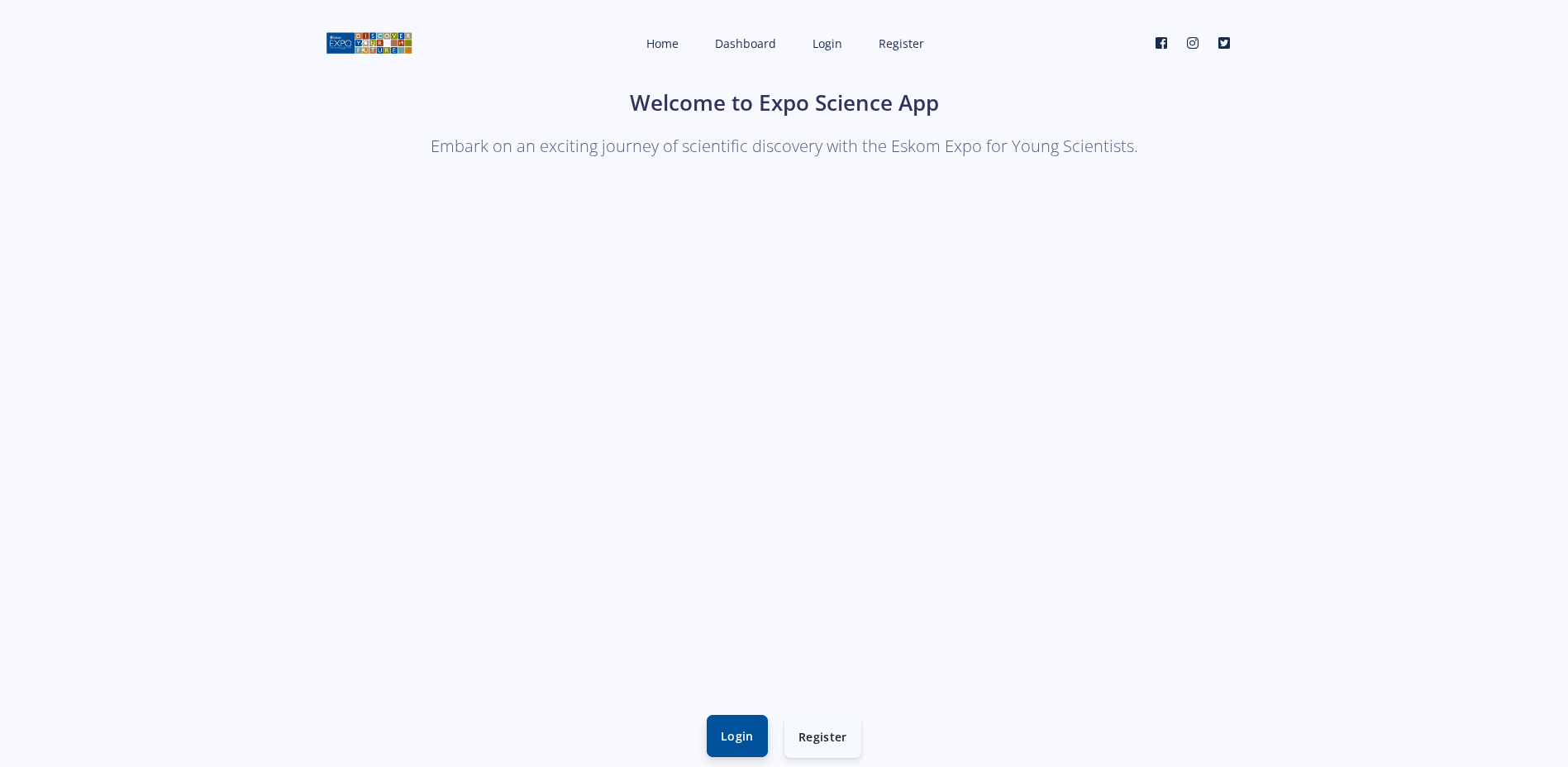 click on "Login" at bounding box center (737, 736) 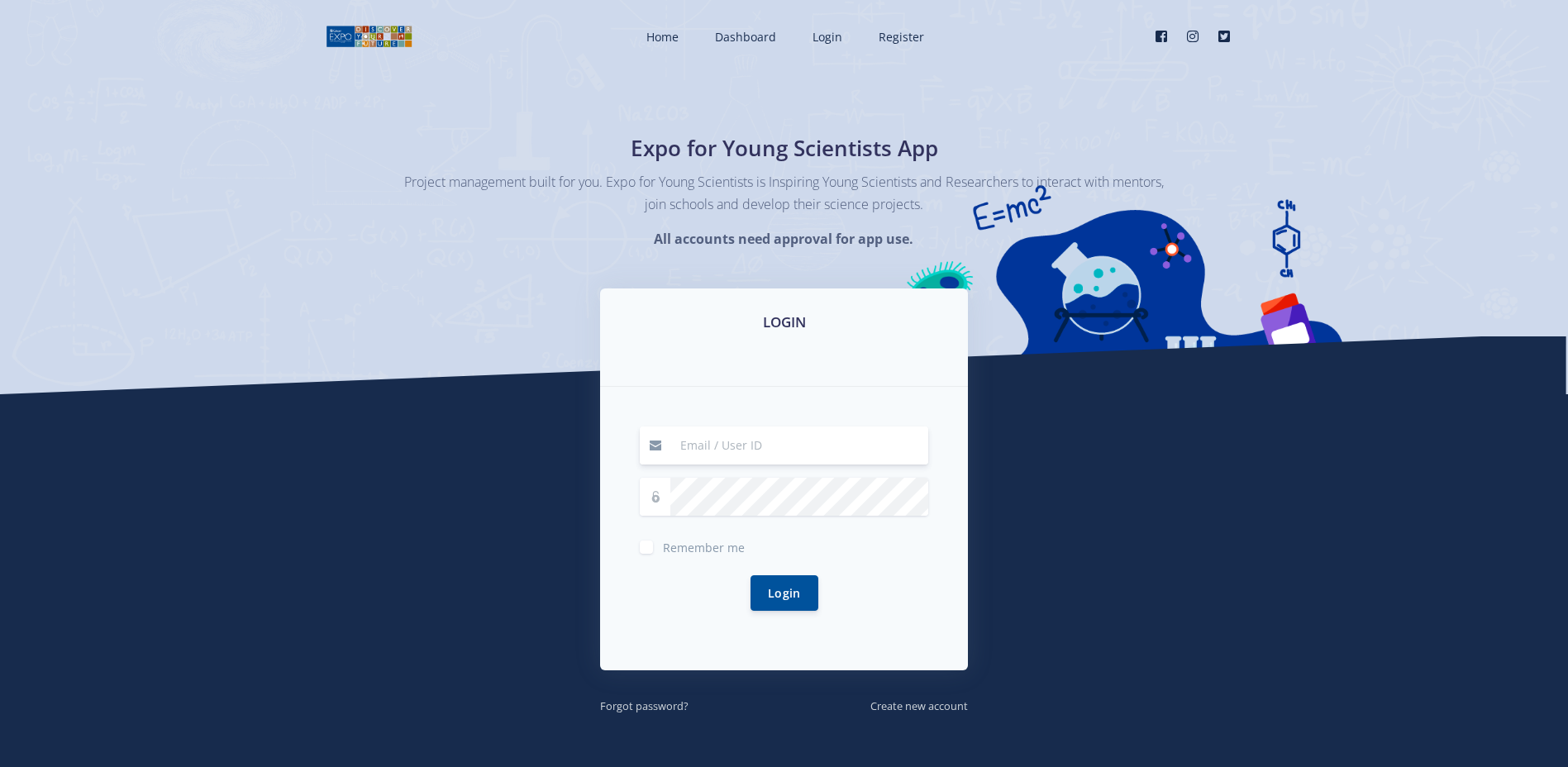 scroll, scrollTop: 0, scrollLeft: 0, axis: both 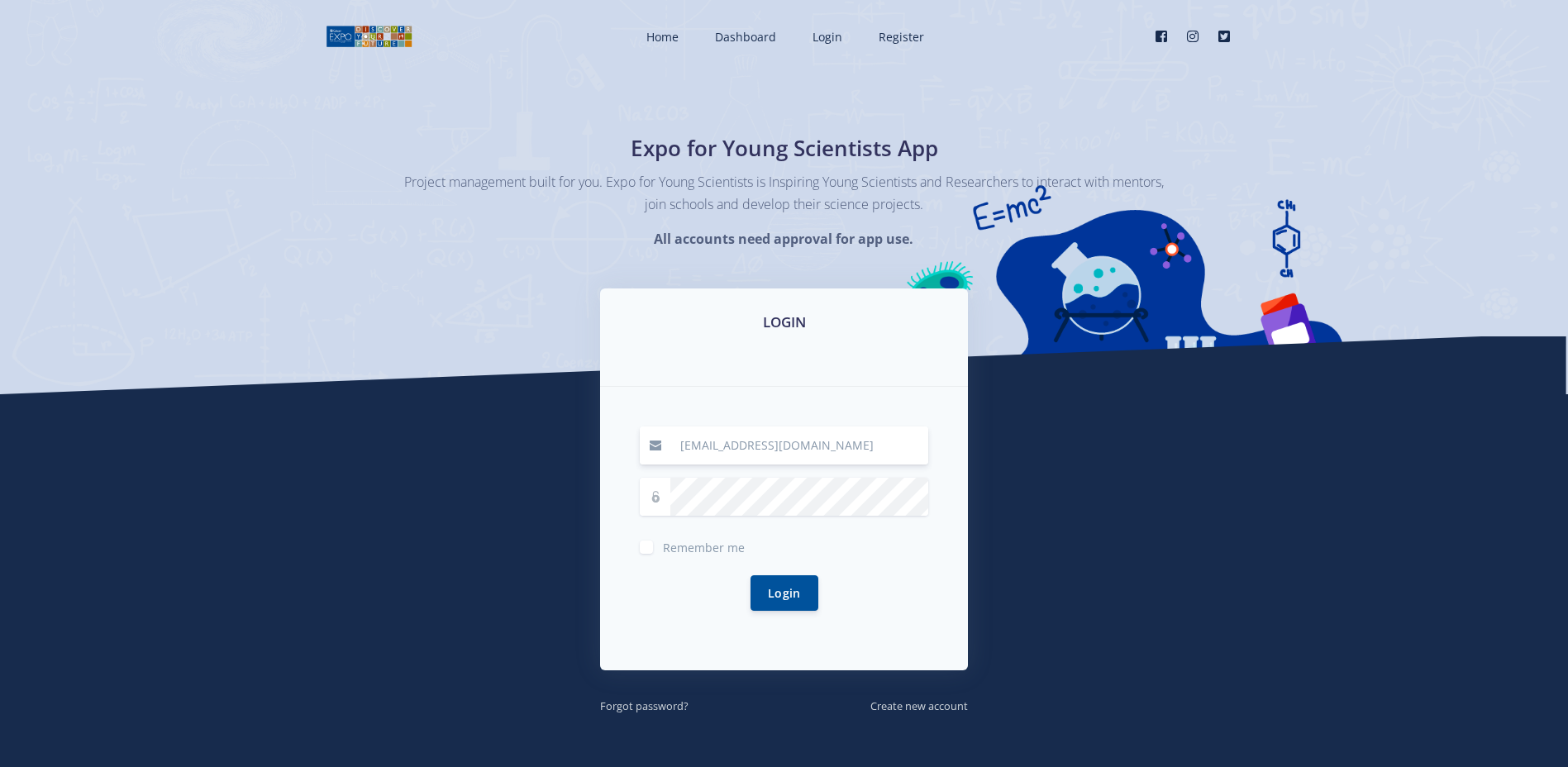 type on "thandekatdk@gmail.com" 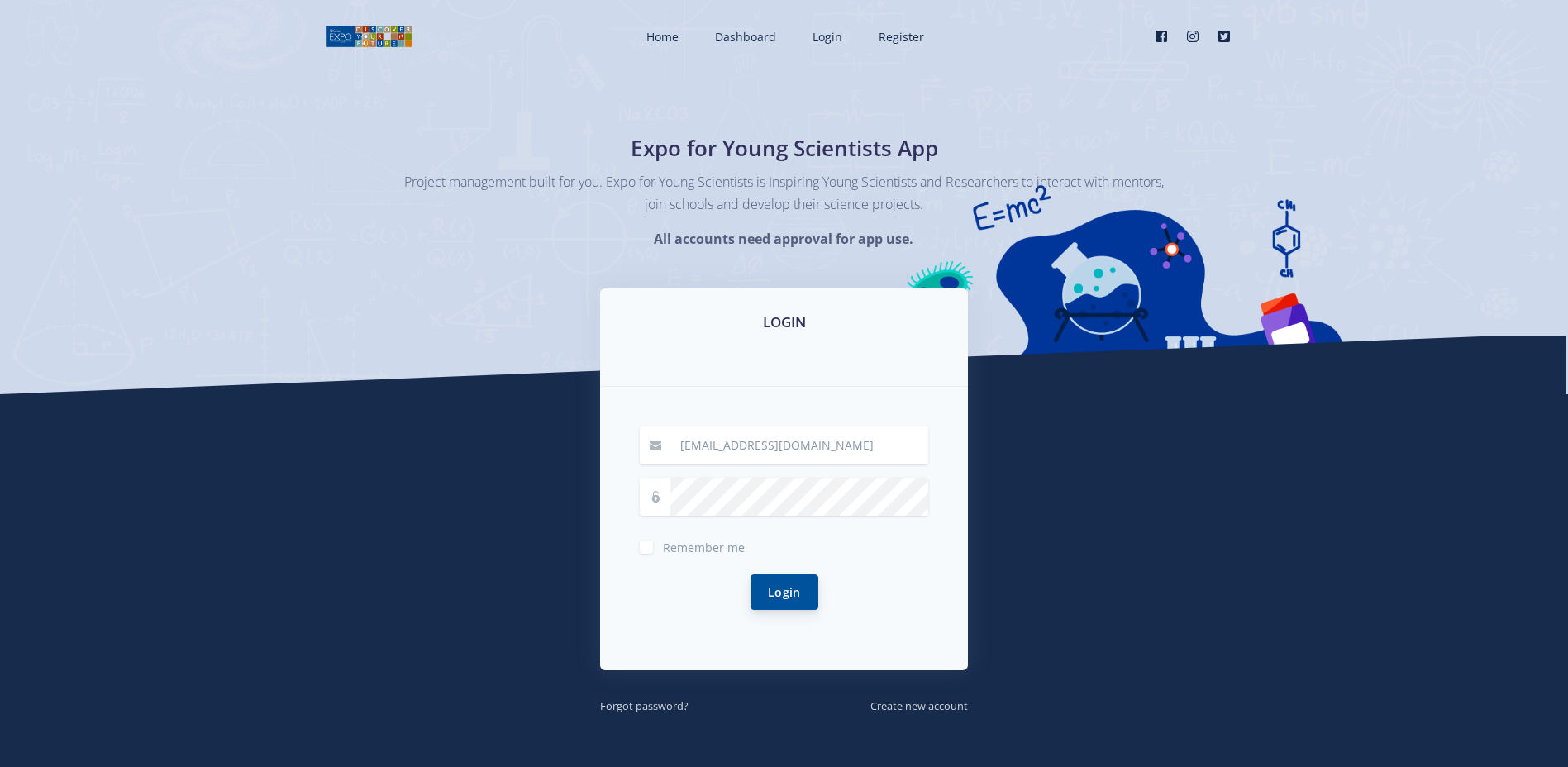 click on "Login" at bounding box center [784, 592] 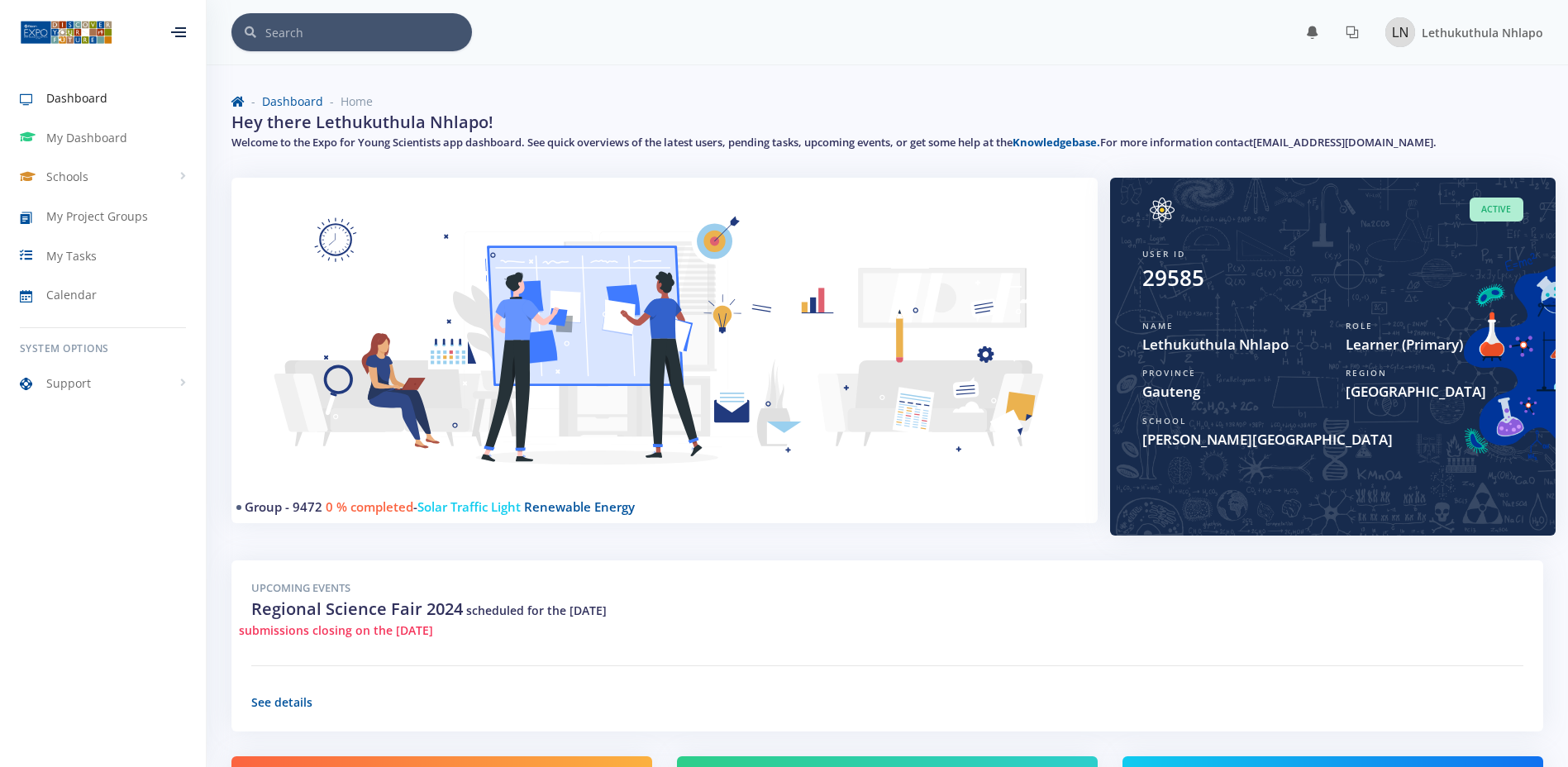 scroll, scrollTop: 0, scrollLeft: 0, axis: both 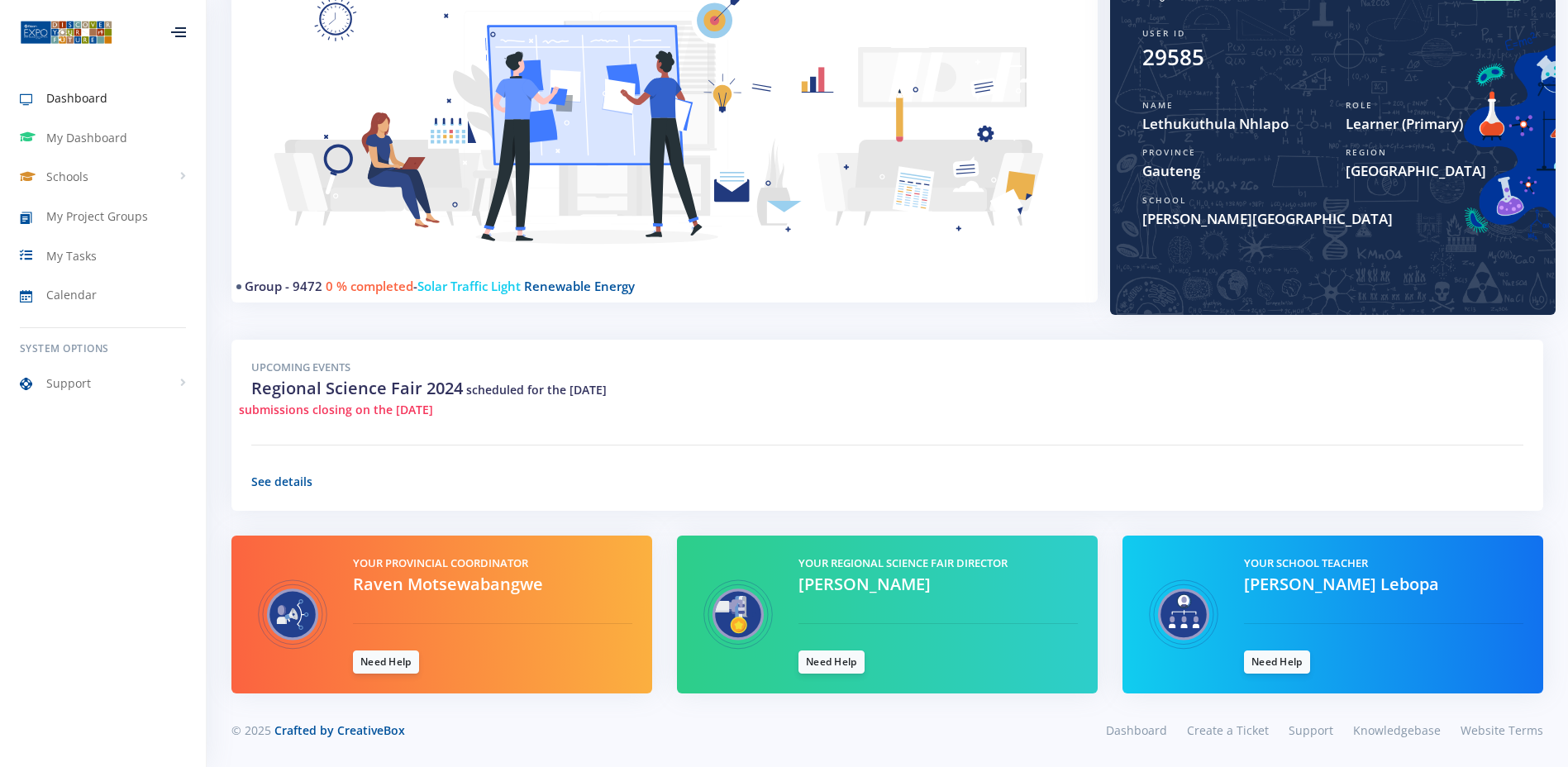 click on "submissions closing on the 06/08/2024" at bounding box center [336, 409] 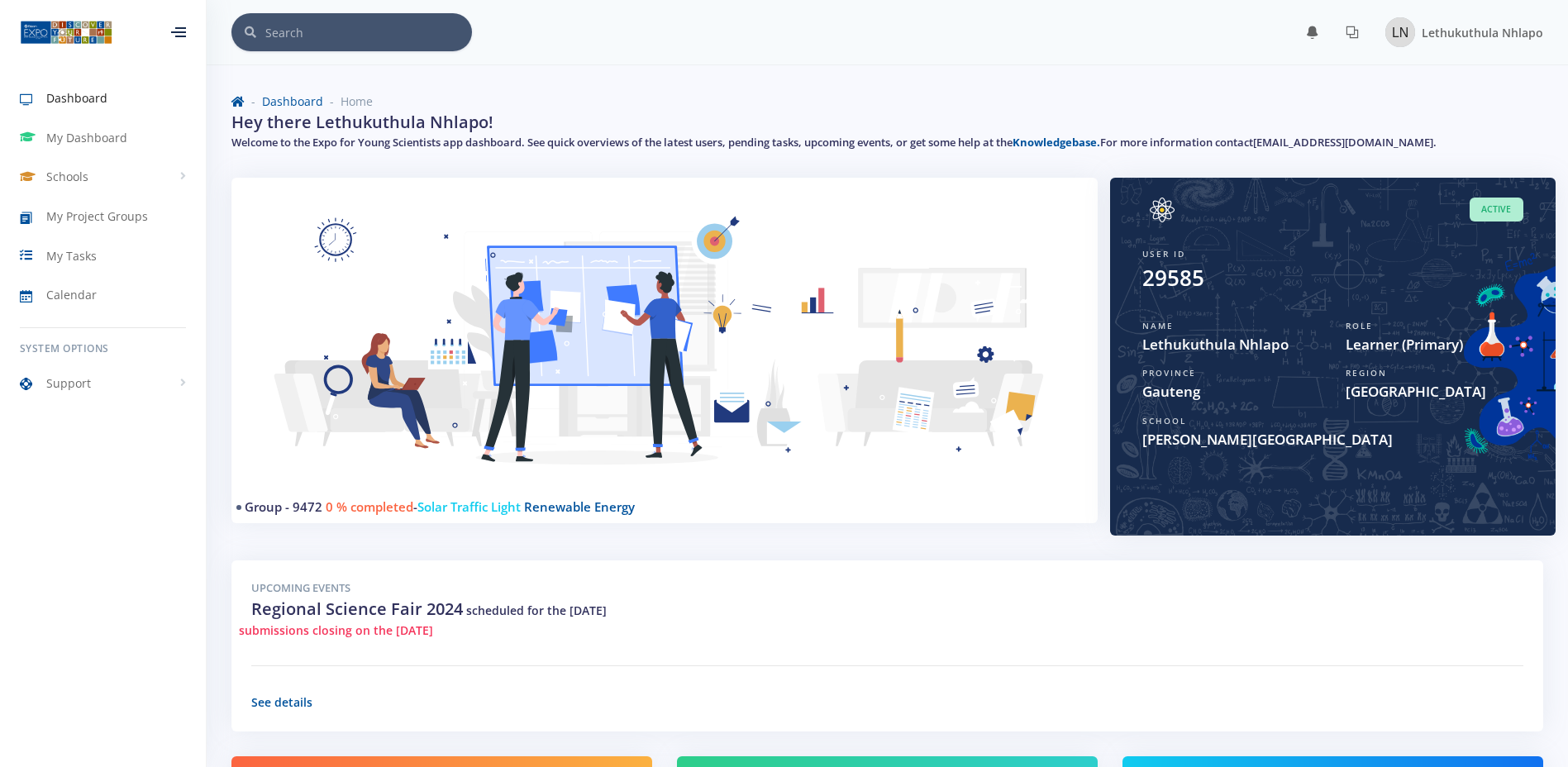 scroll, scrollTop: 0, scrollLeft: 0, axis: both 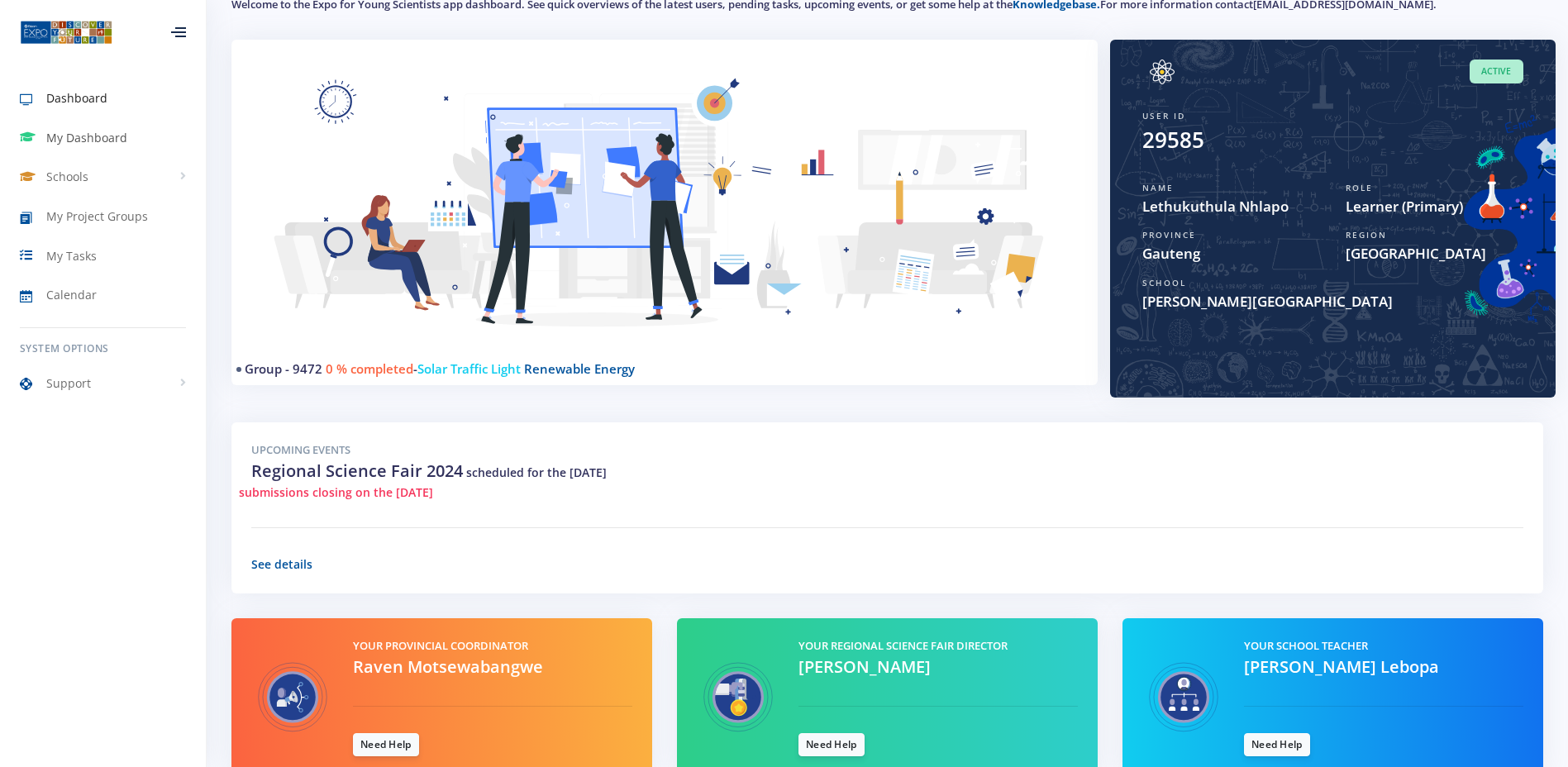 click on "My Dashboard" at bounding box center (87, 137) 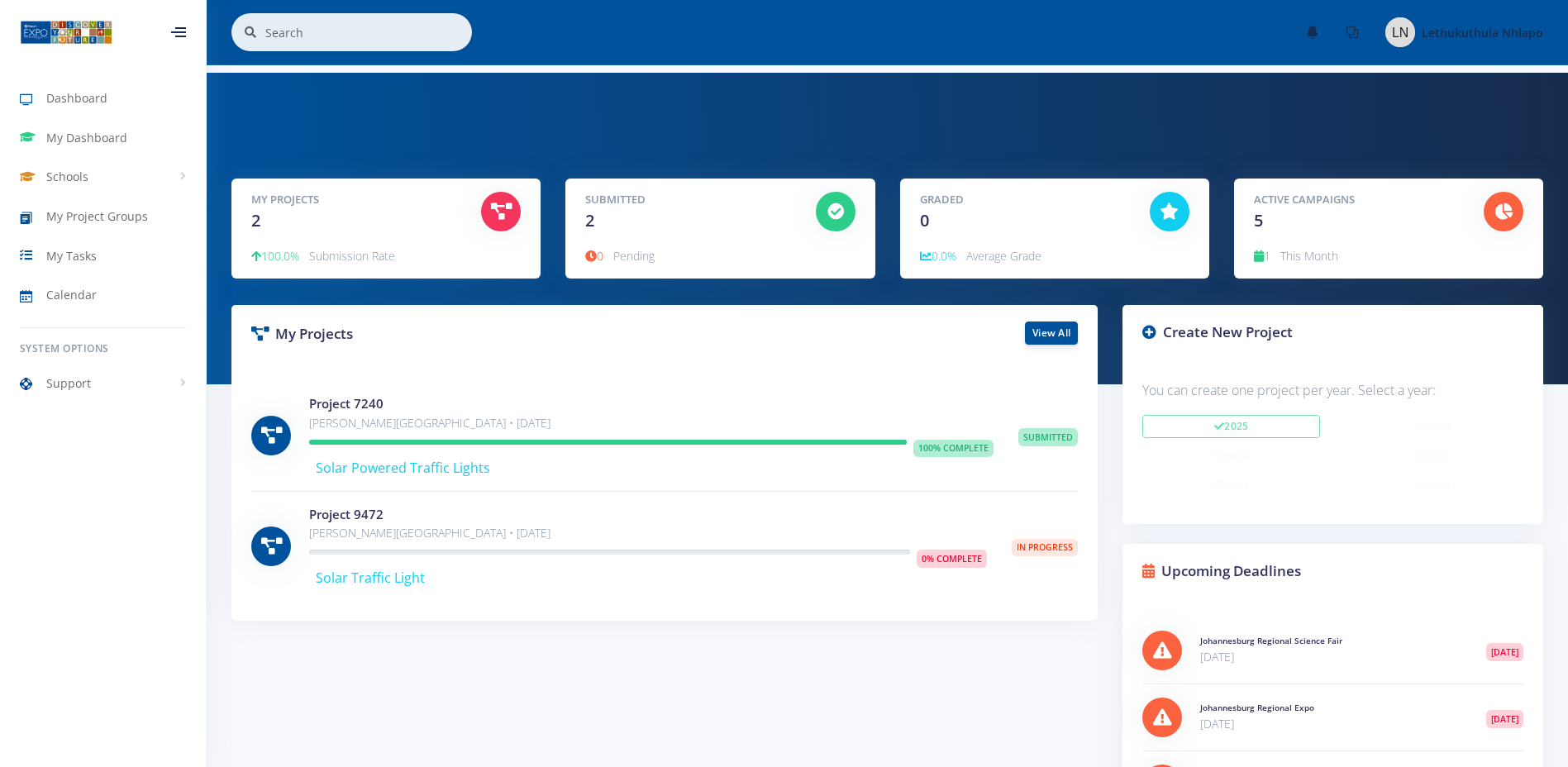 scroll, scrollTop: 0, scrollLeft: 0, axis: both 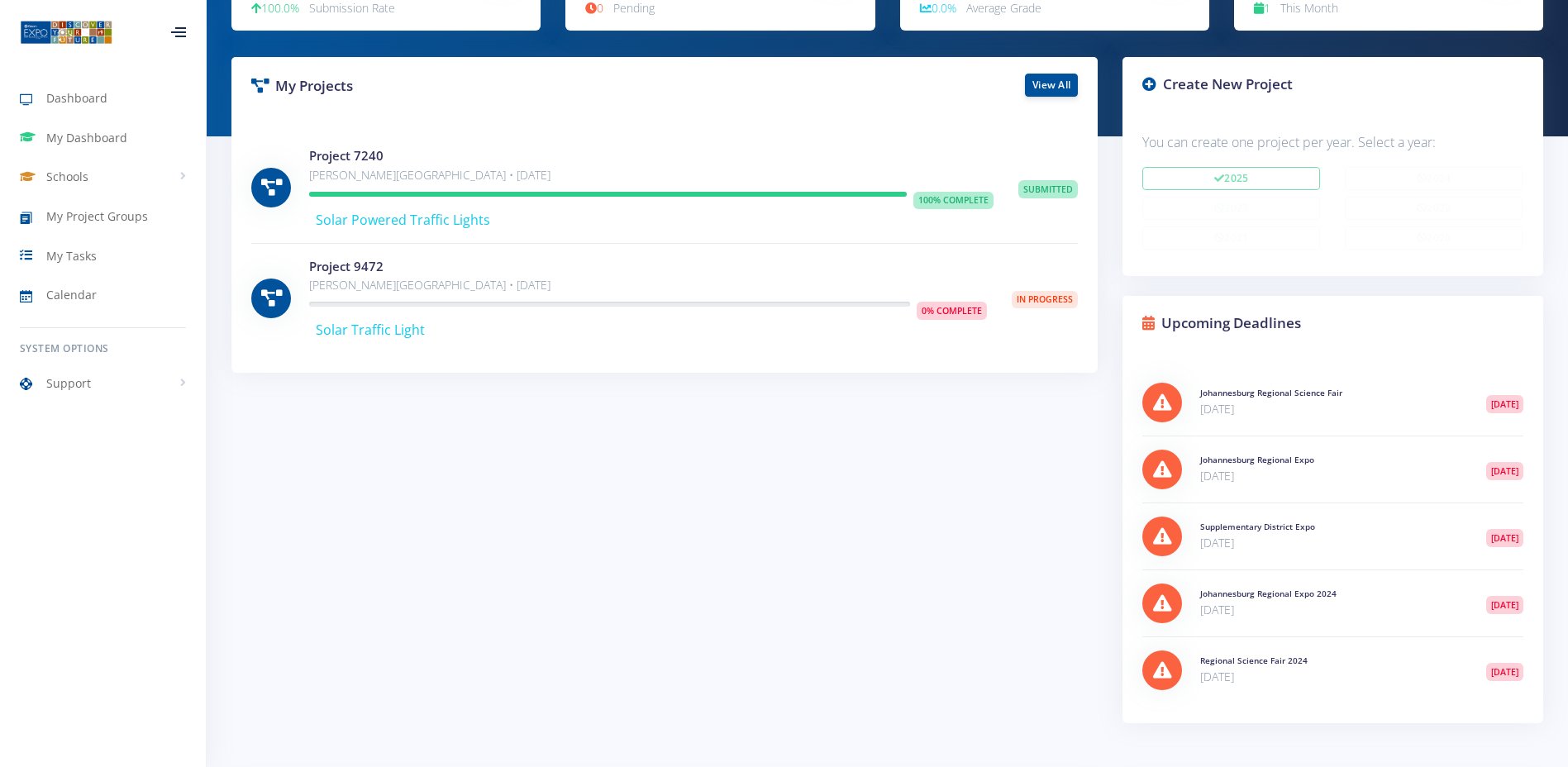 click on "Solar Traffic Light" at bounding box center [370, 330] 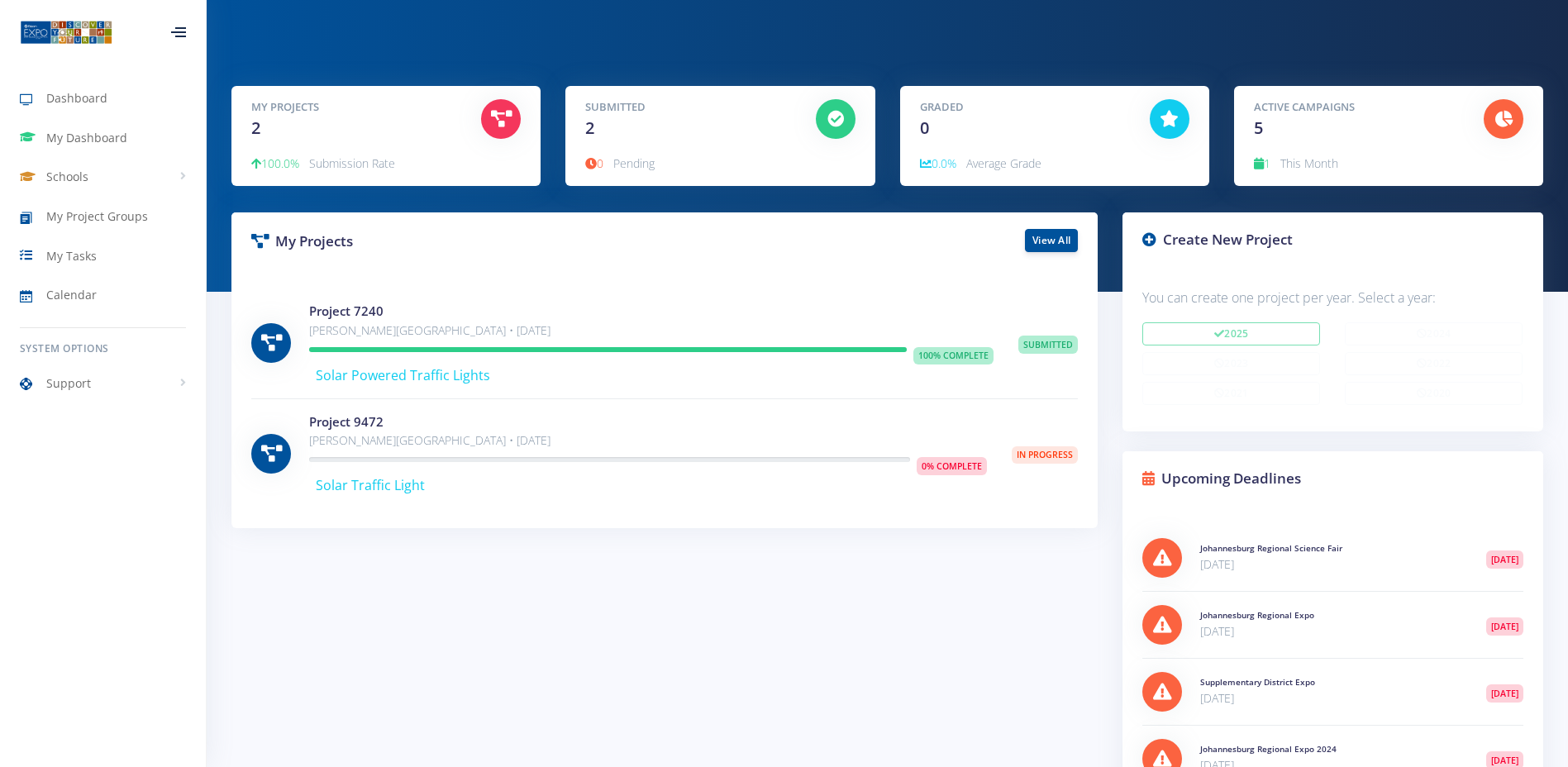 scroll, scrollTop: 0, scrollLeft: 0, axis: both 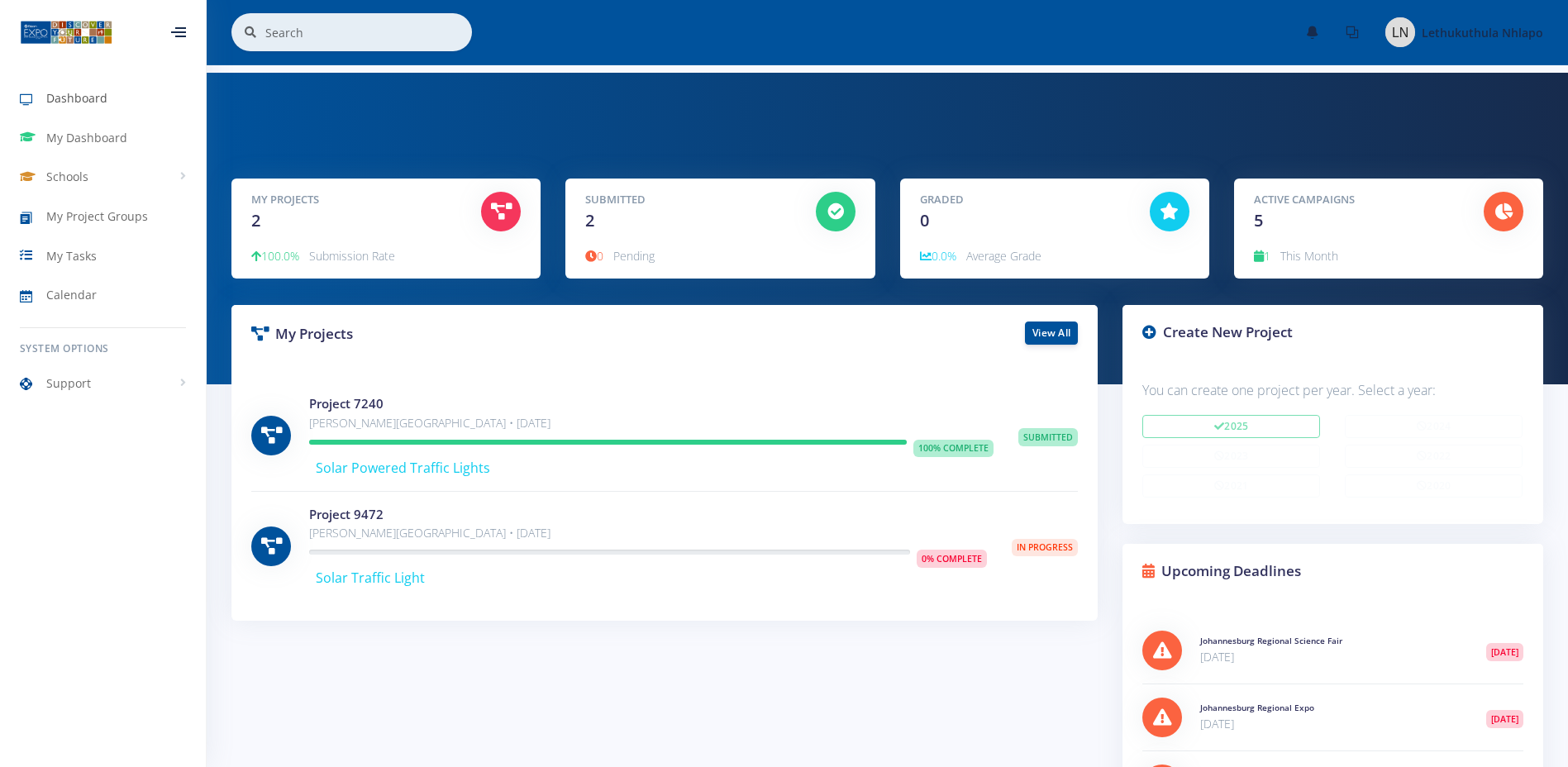 click on "Dashboard" at bounding box center [77, 98] 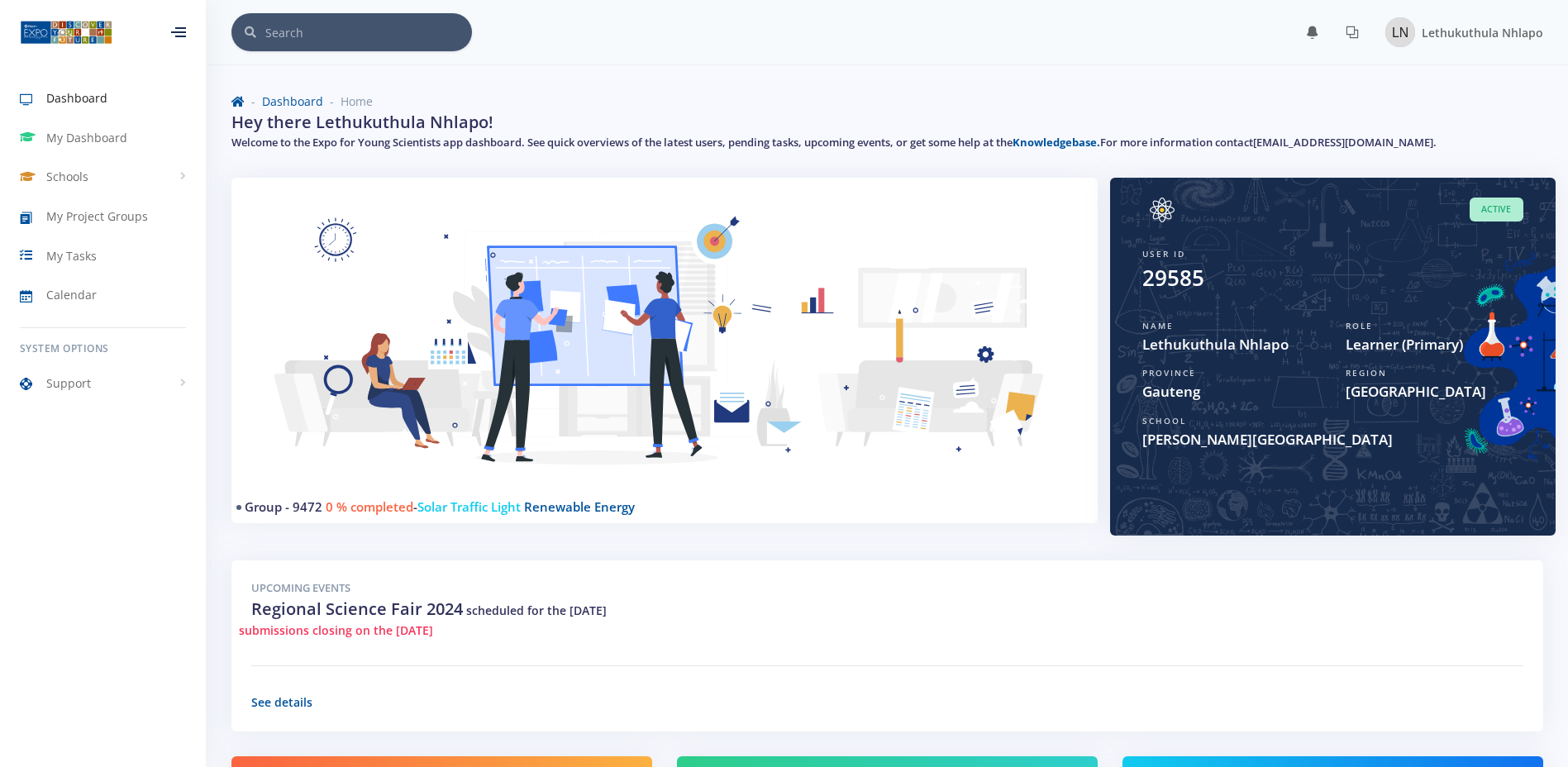 scroll, scrollTop: 0, scrollLeft: 0, axis: both 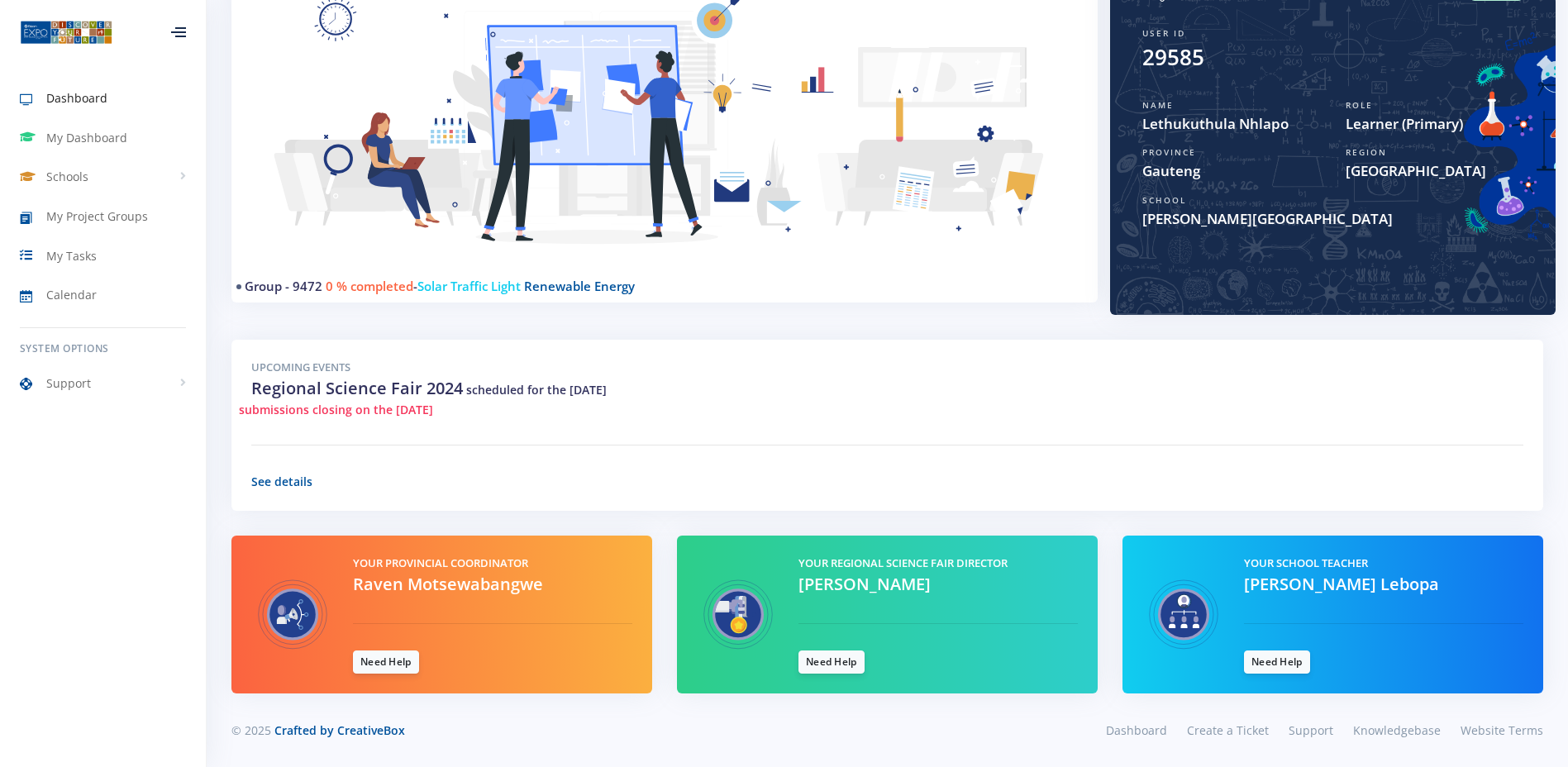click on "Renewable Energy" at bounding box center (579, 286) 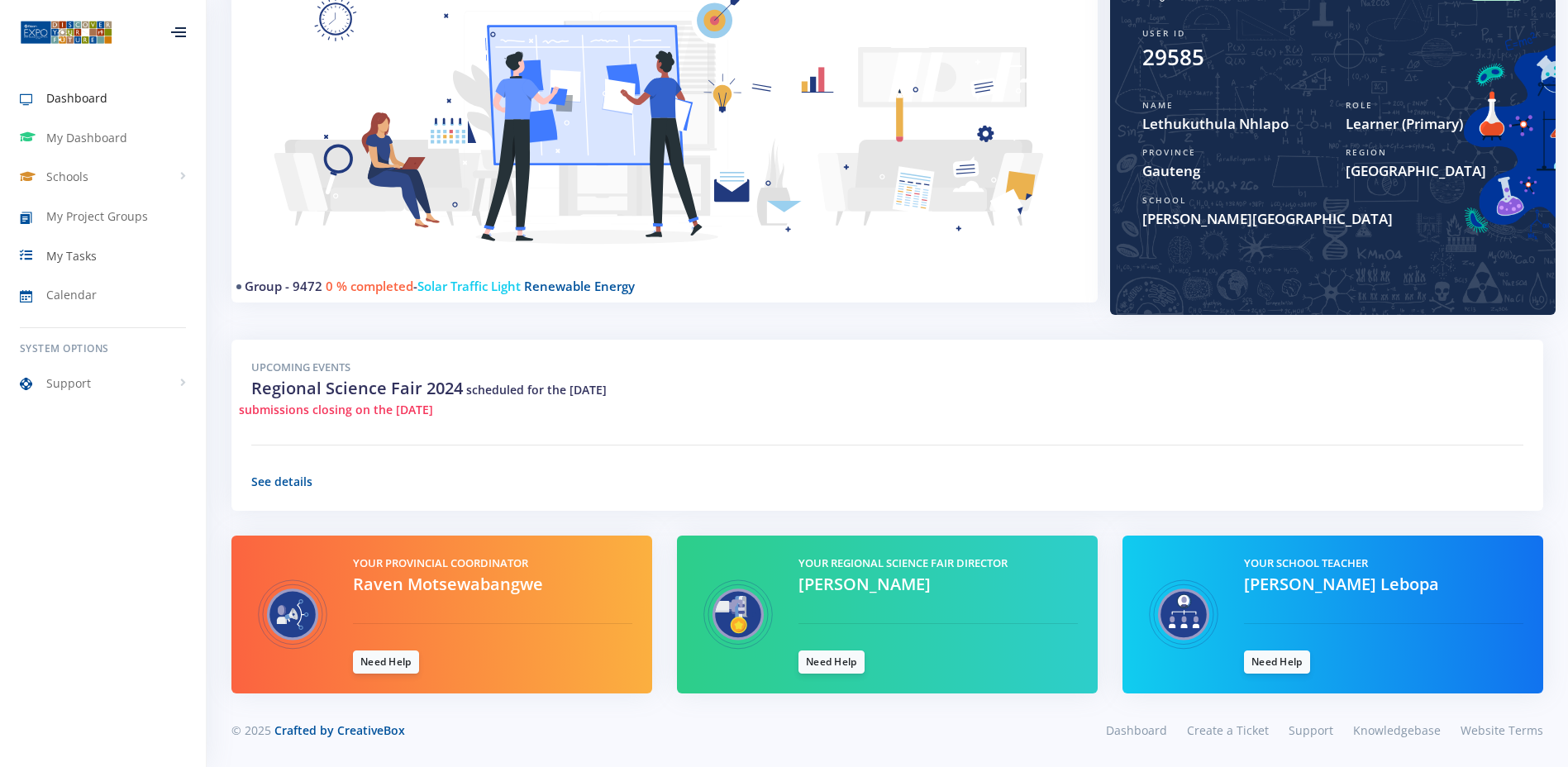click on "My Tasks" at bounding box center [71, 255] 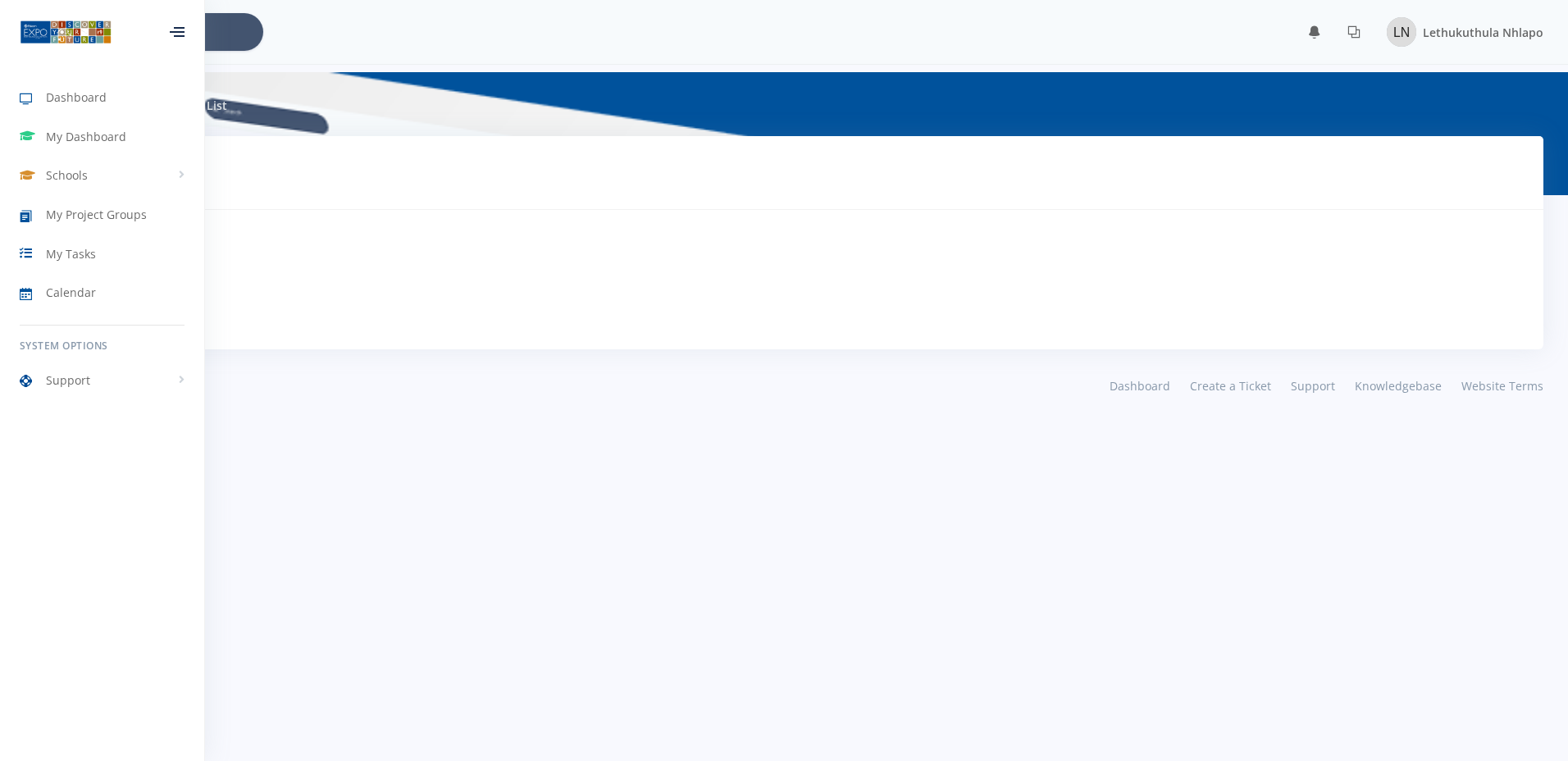 scroll, scrollTop: 0, scrollLeft: 0, axis: both 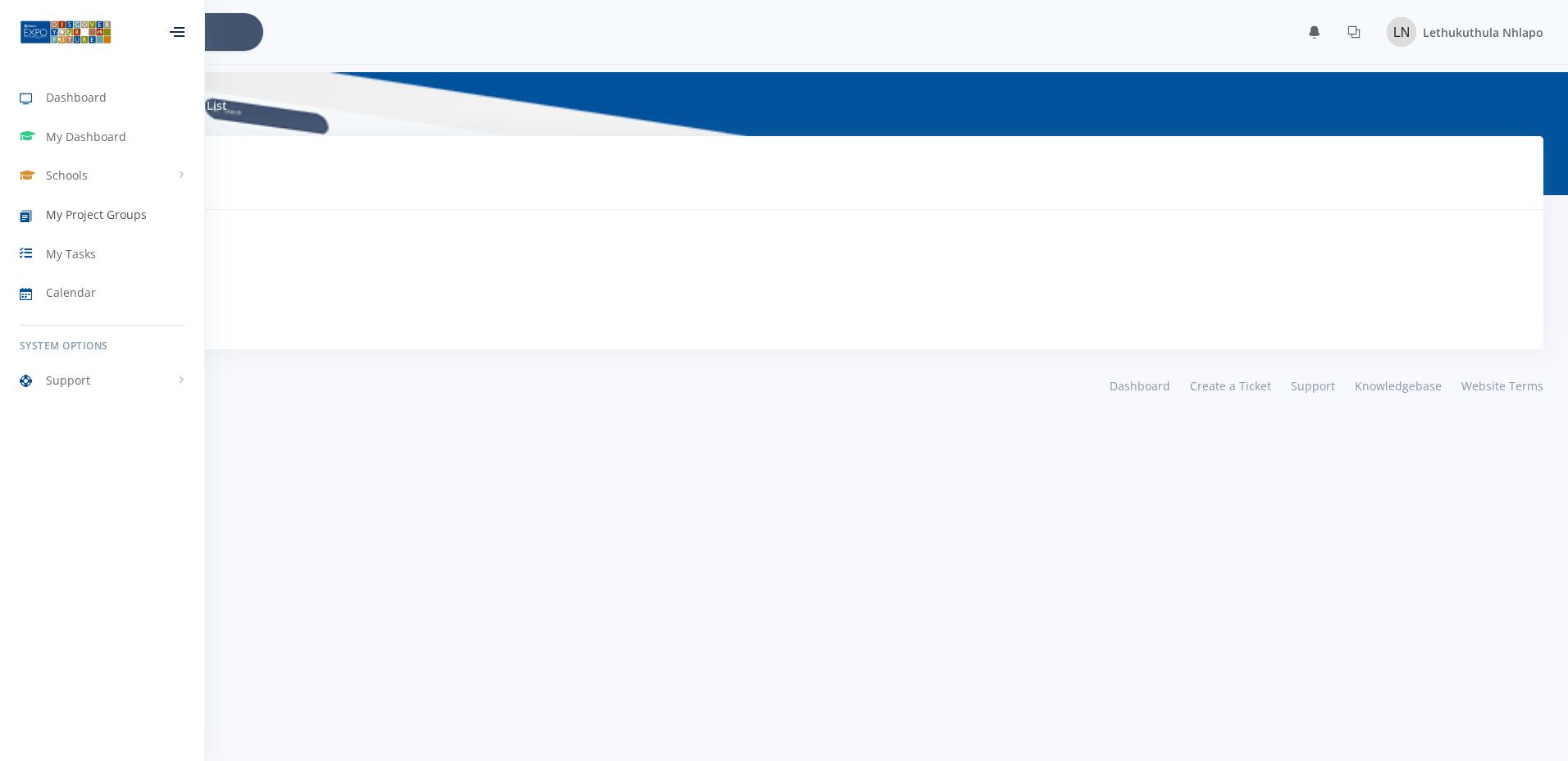 click on "My Project Groups" at bounding box center (96, 214) 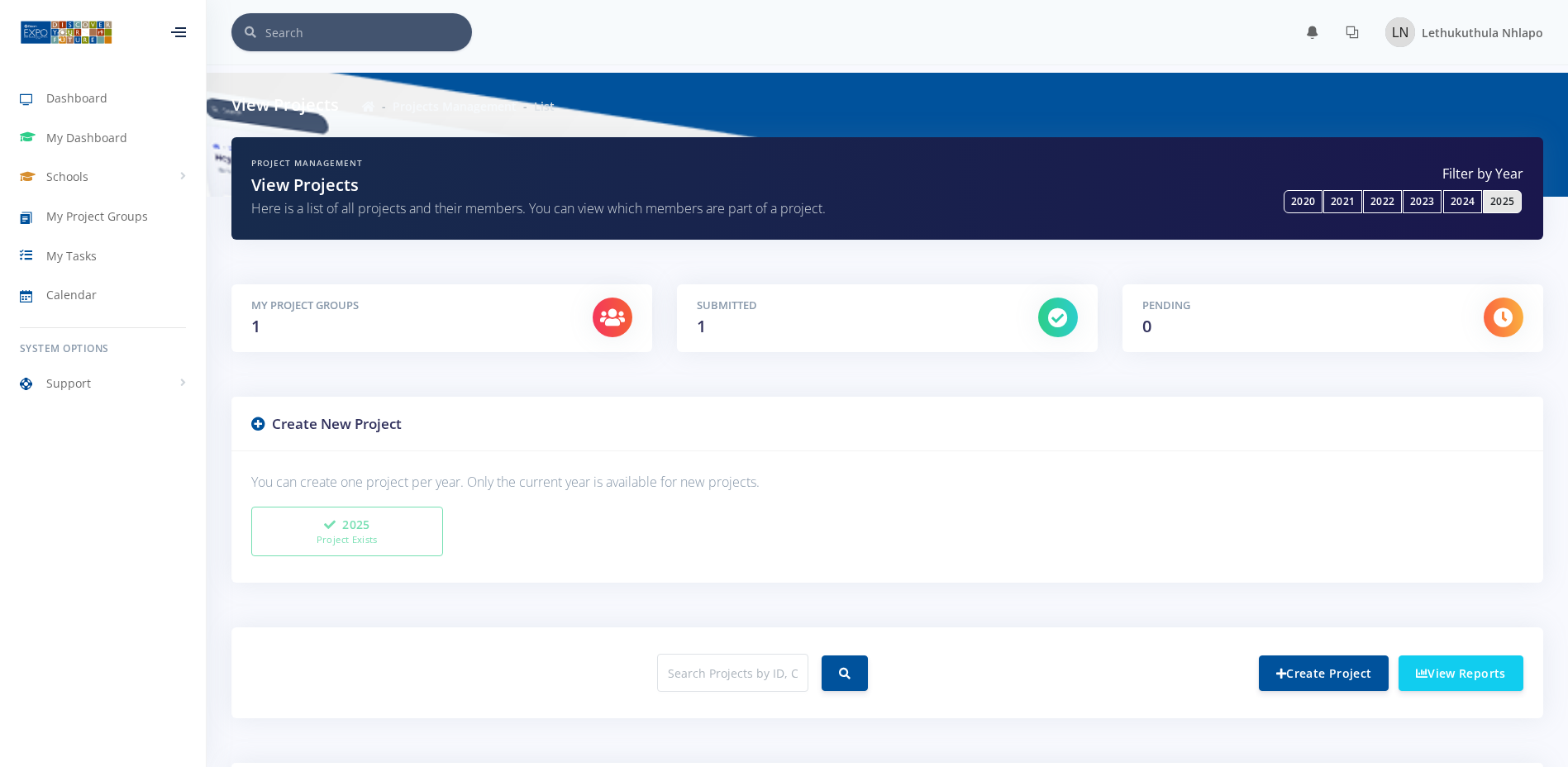 scroll, scrollTop: 0, scrollLeft: 0, axis: both 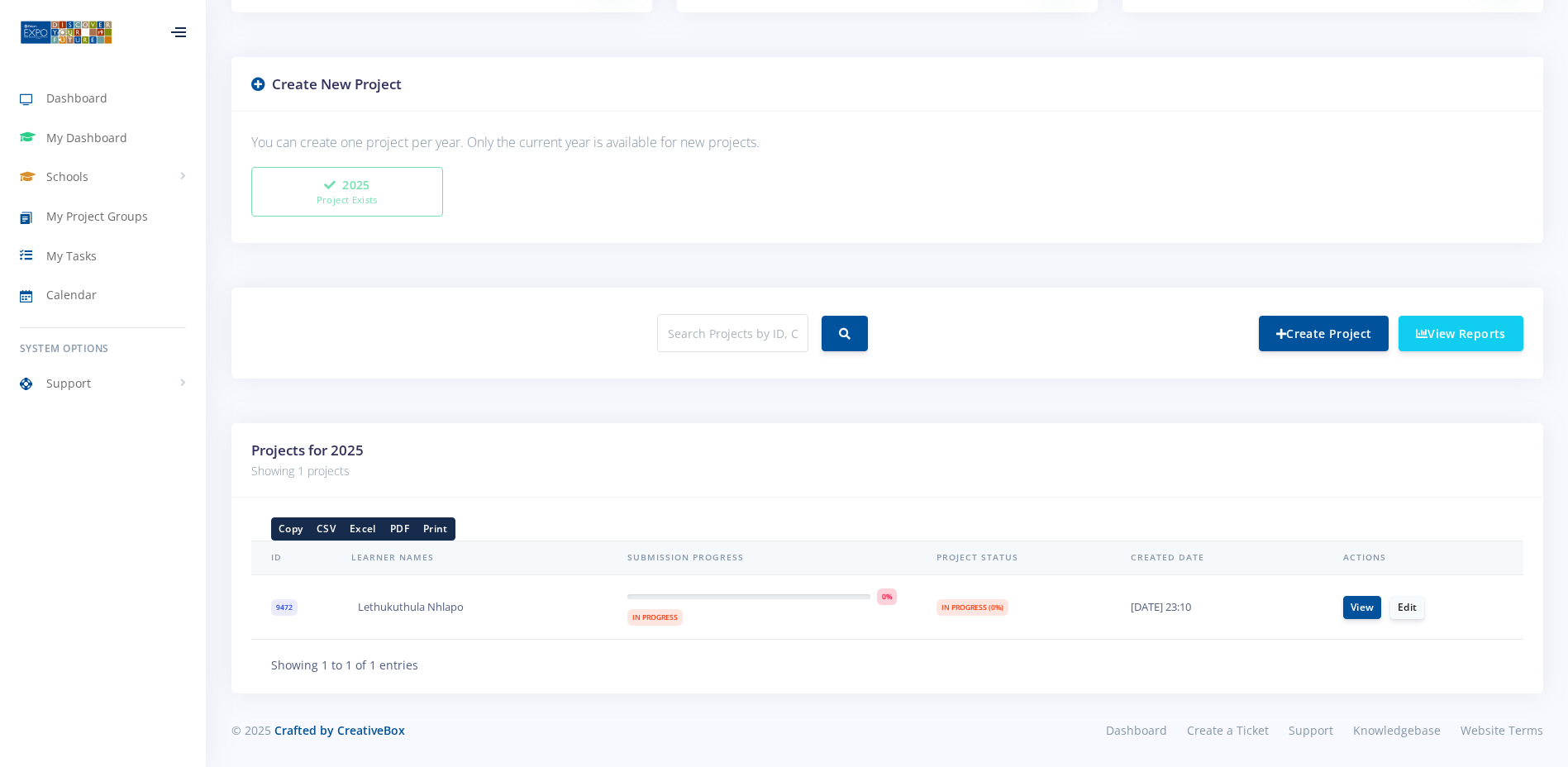click on "PDF" at bounding box center (399, 528) 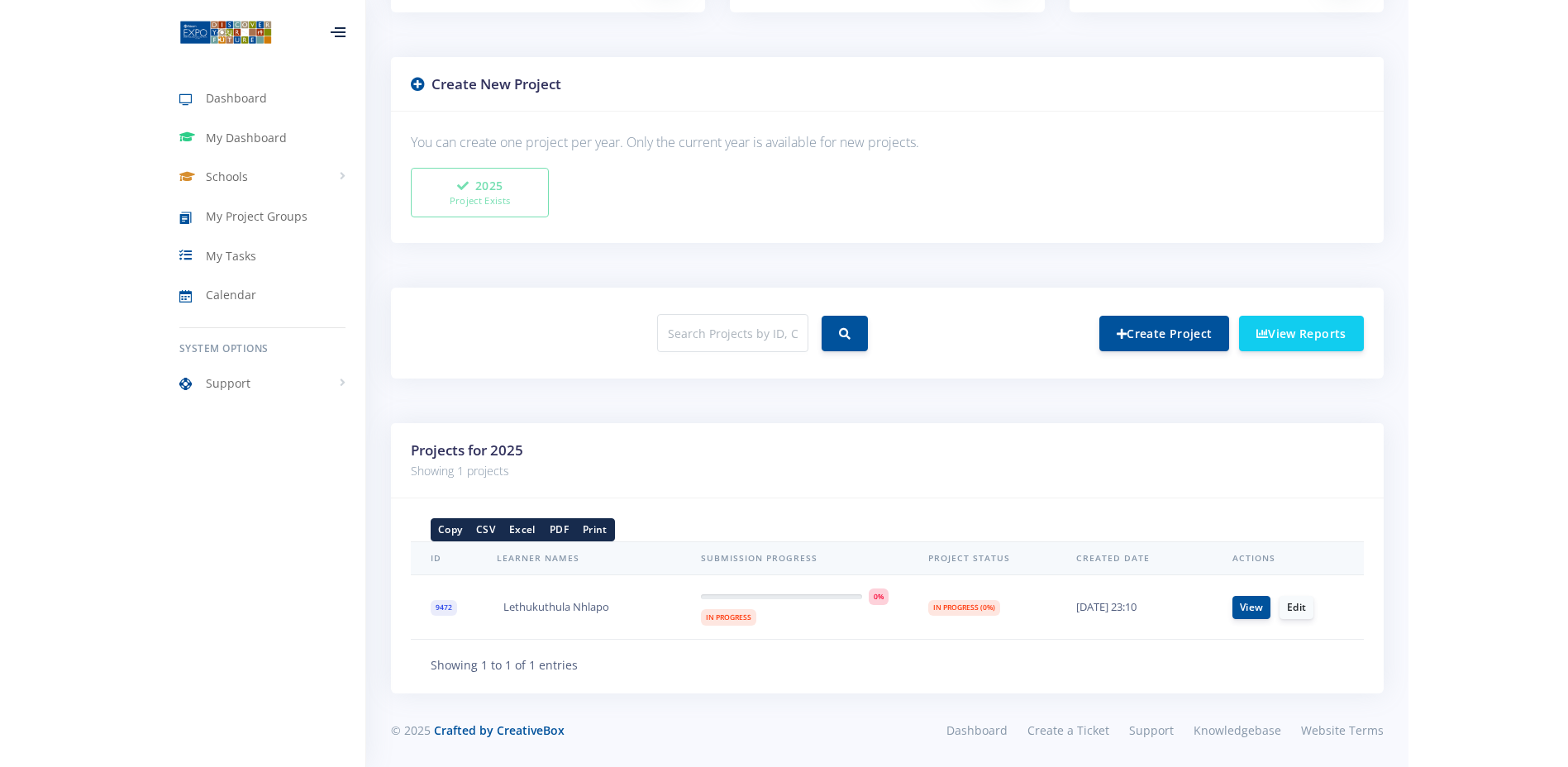 scroll, scrollTop: 340, scrollLeft: 0, axis: vertical 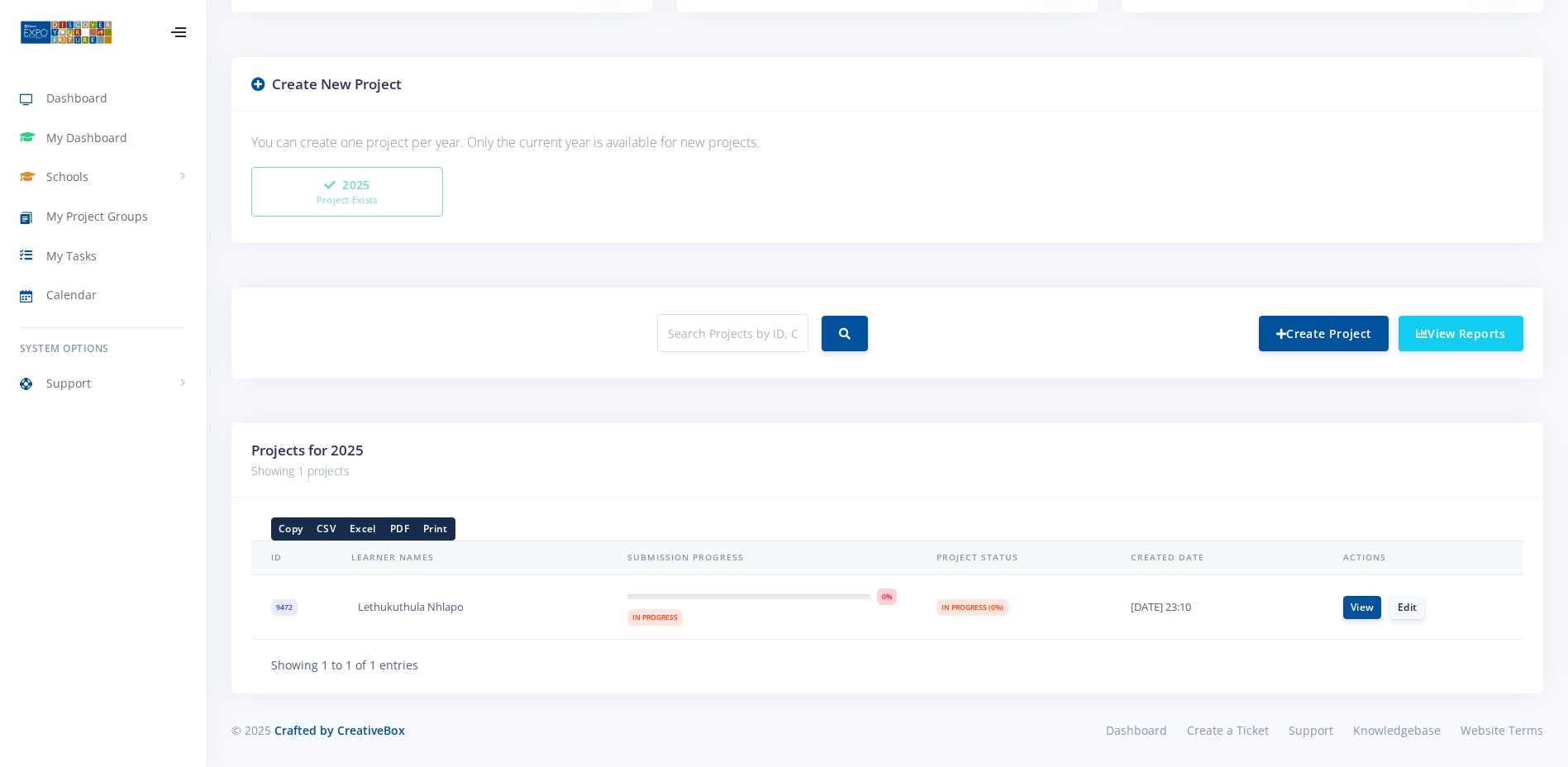 click on "Excel" at bounding box center [363, 528] 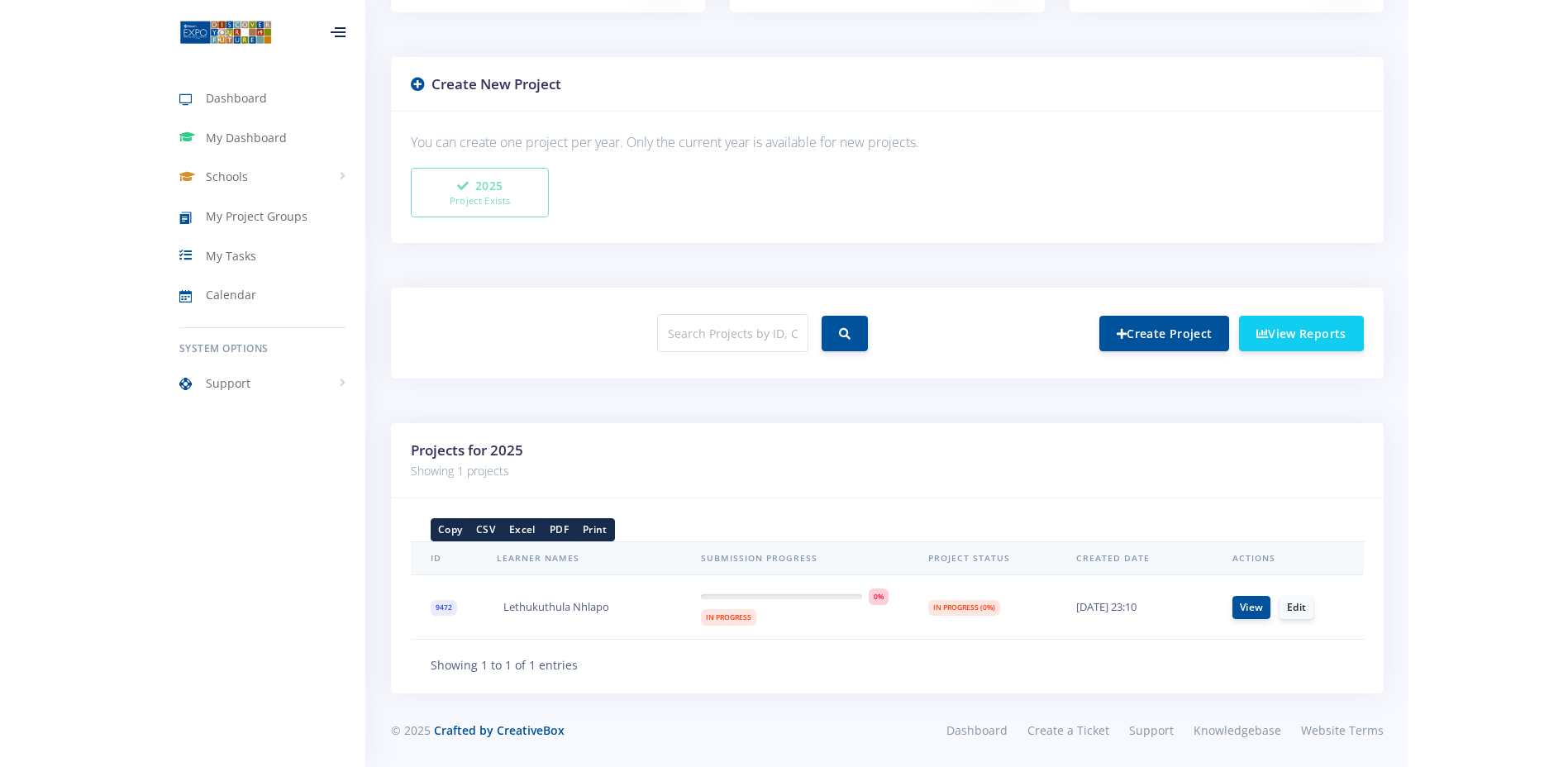 scroll, scrollTop: 340, scrollLeft: 0, axis: vertical 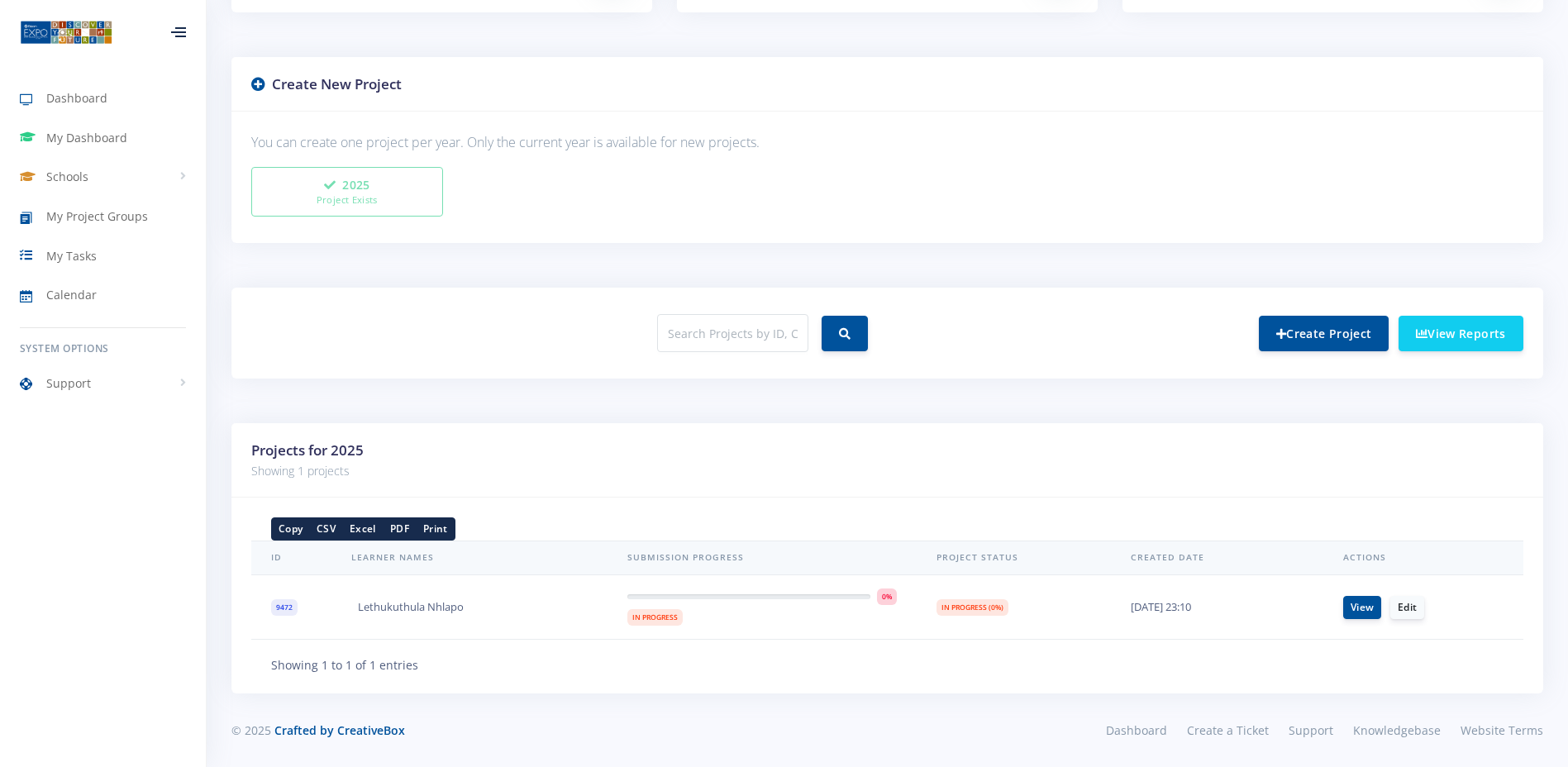 click on "Copy" at bounding box center [290, 528] 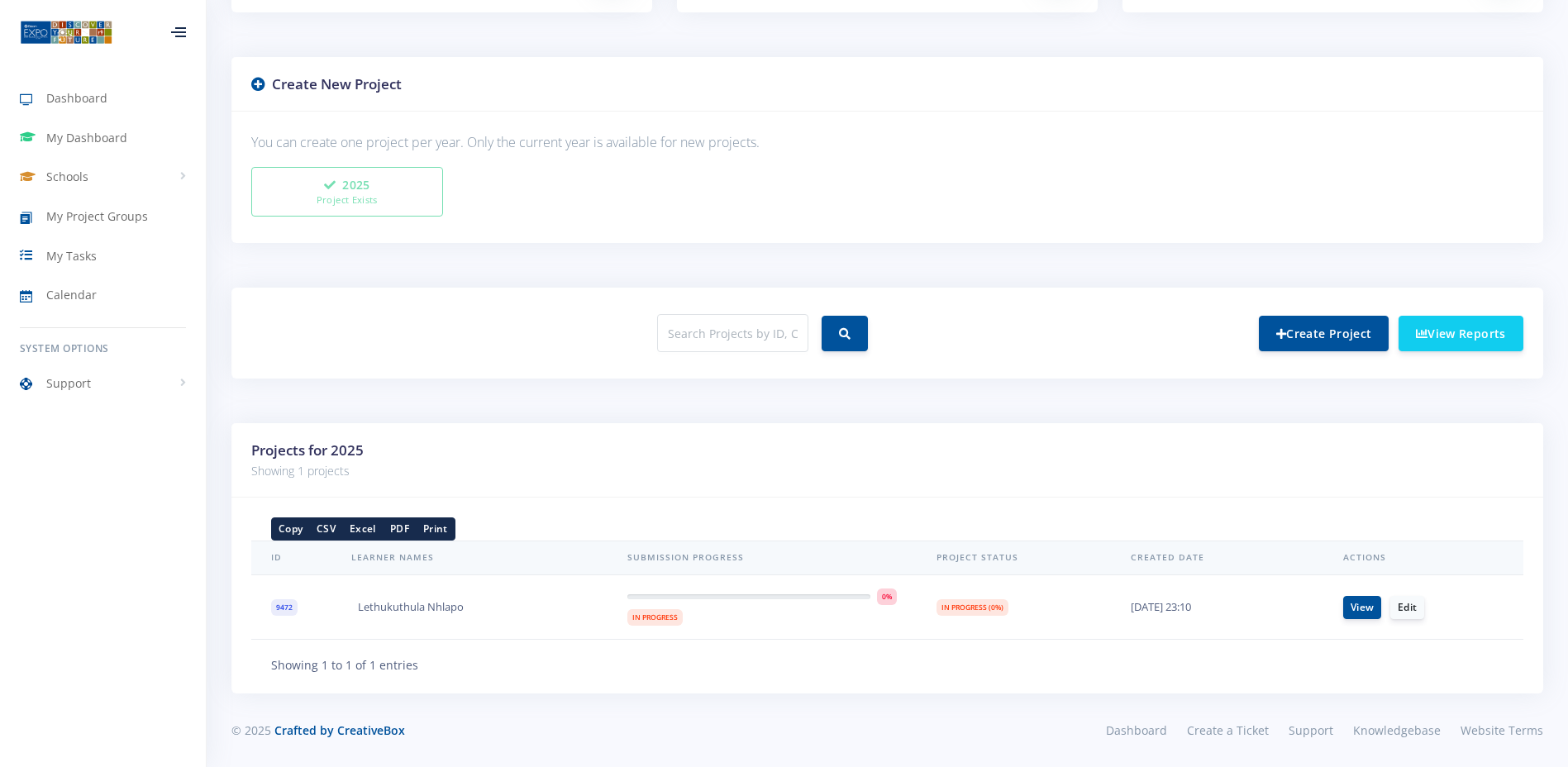 click on "CSV" at bounding box center (326, 528) 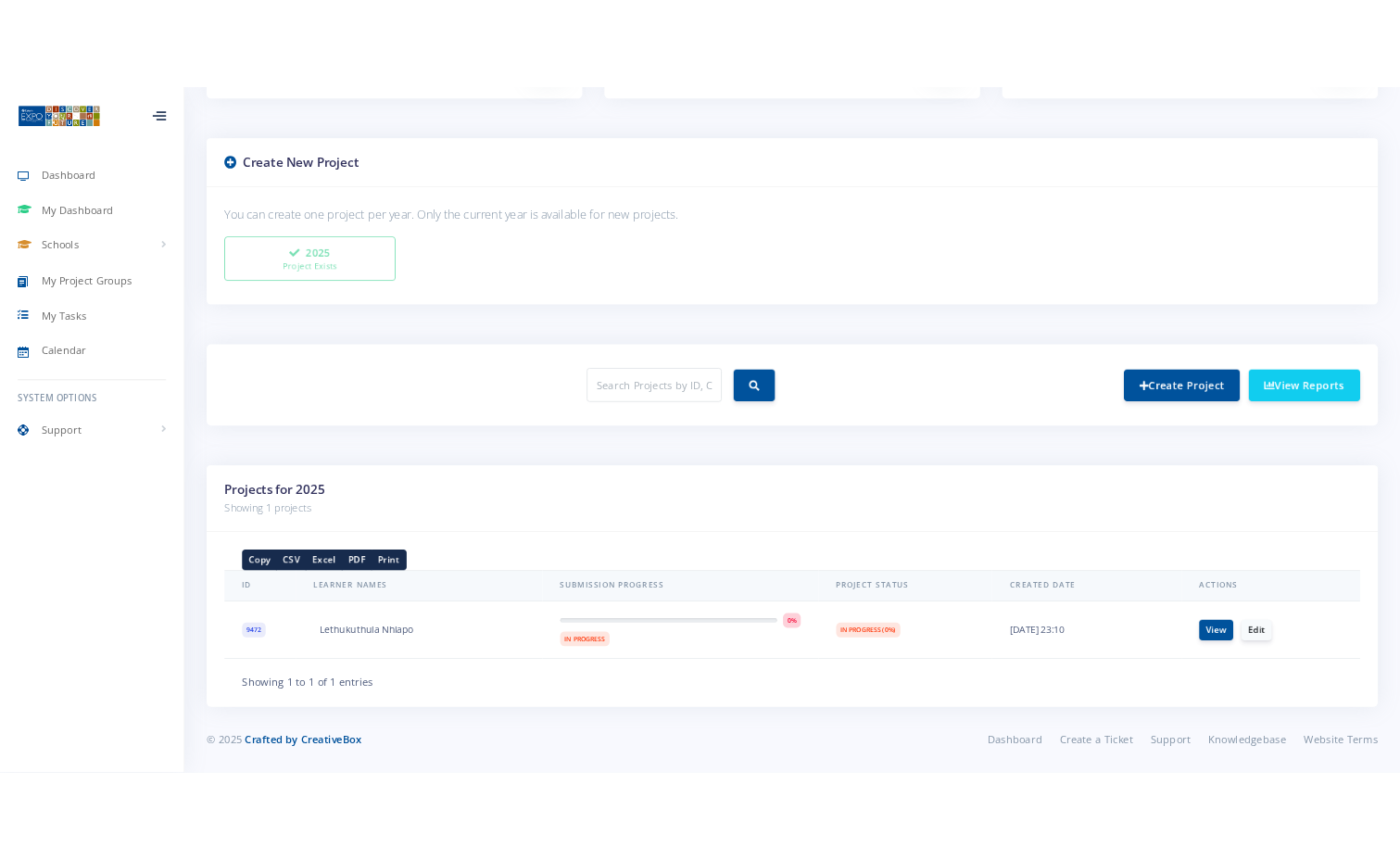 scroll, scrollTop: 406, scrollLeft: 0, axis: vertical 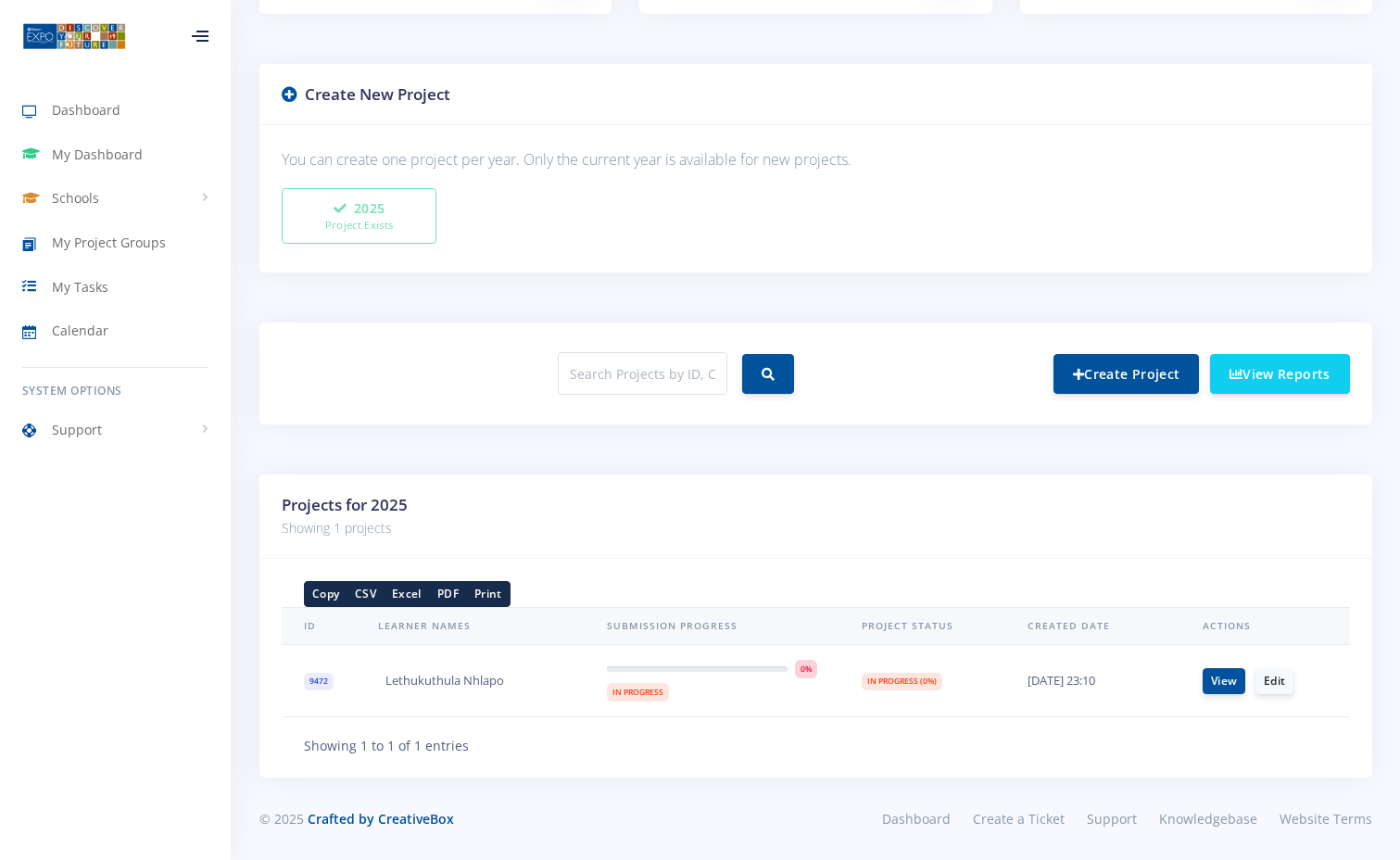 click on "2025
Project Exists" at bounding box center (815, 220) 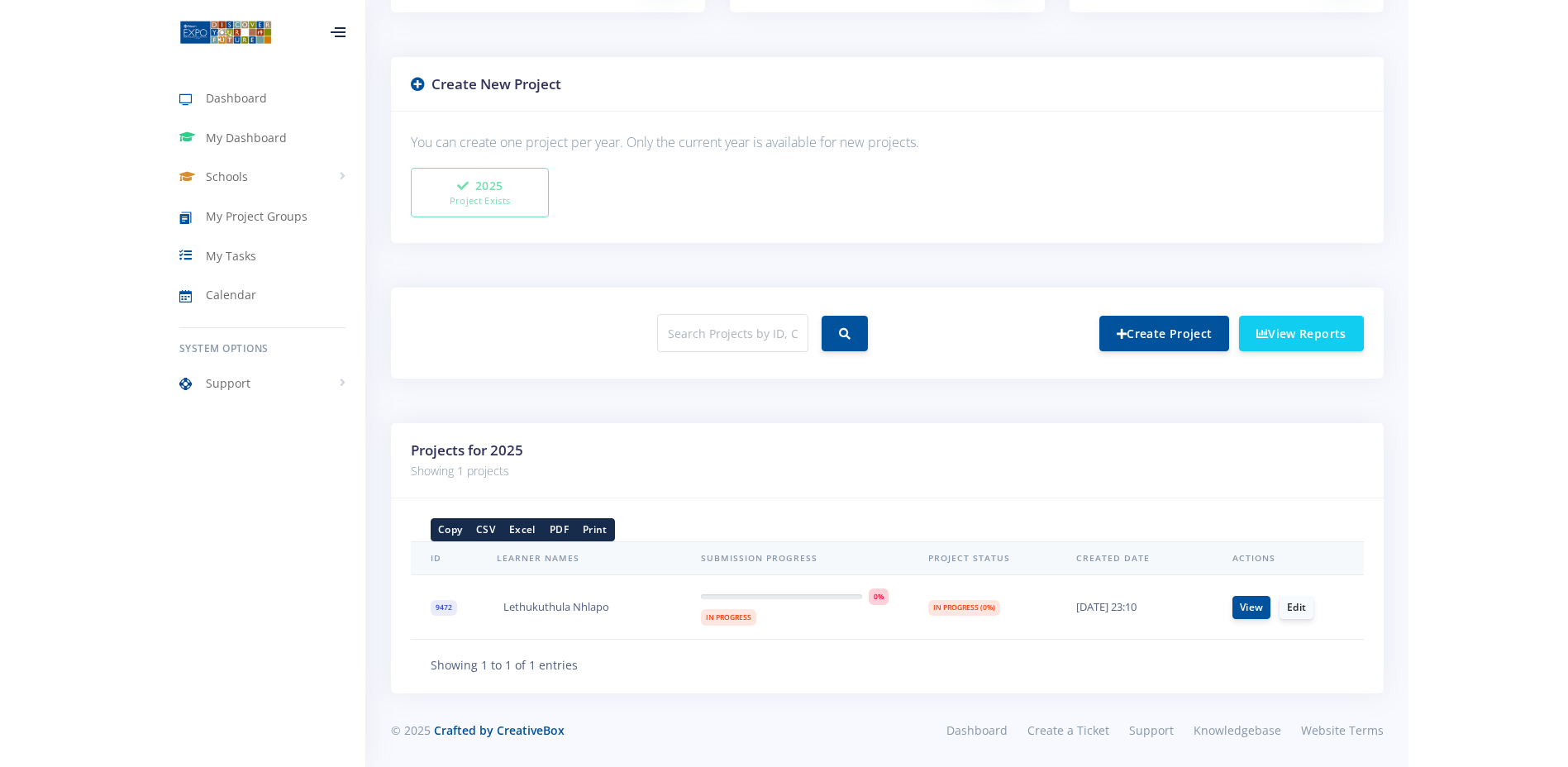scroll, scrollTop: 340, scrollLeft: 0, axis: vertical 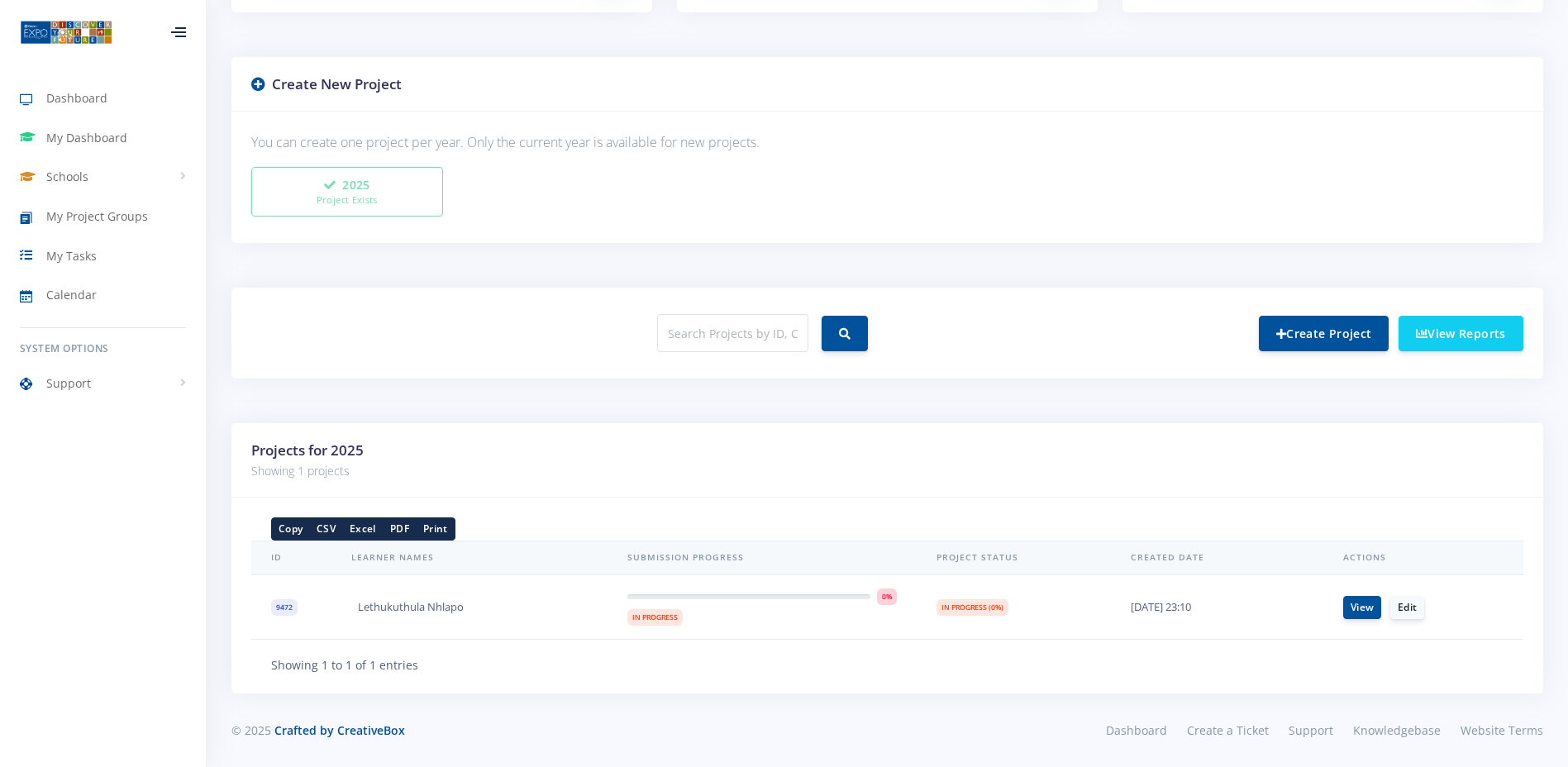 click on "Dashboard
My Dashboard
Schools
View Schools
H A Jack Primary School
My Project Groups" at bounding box center [102, 377] 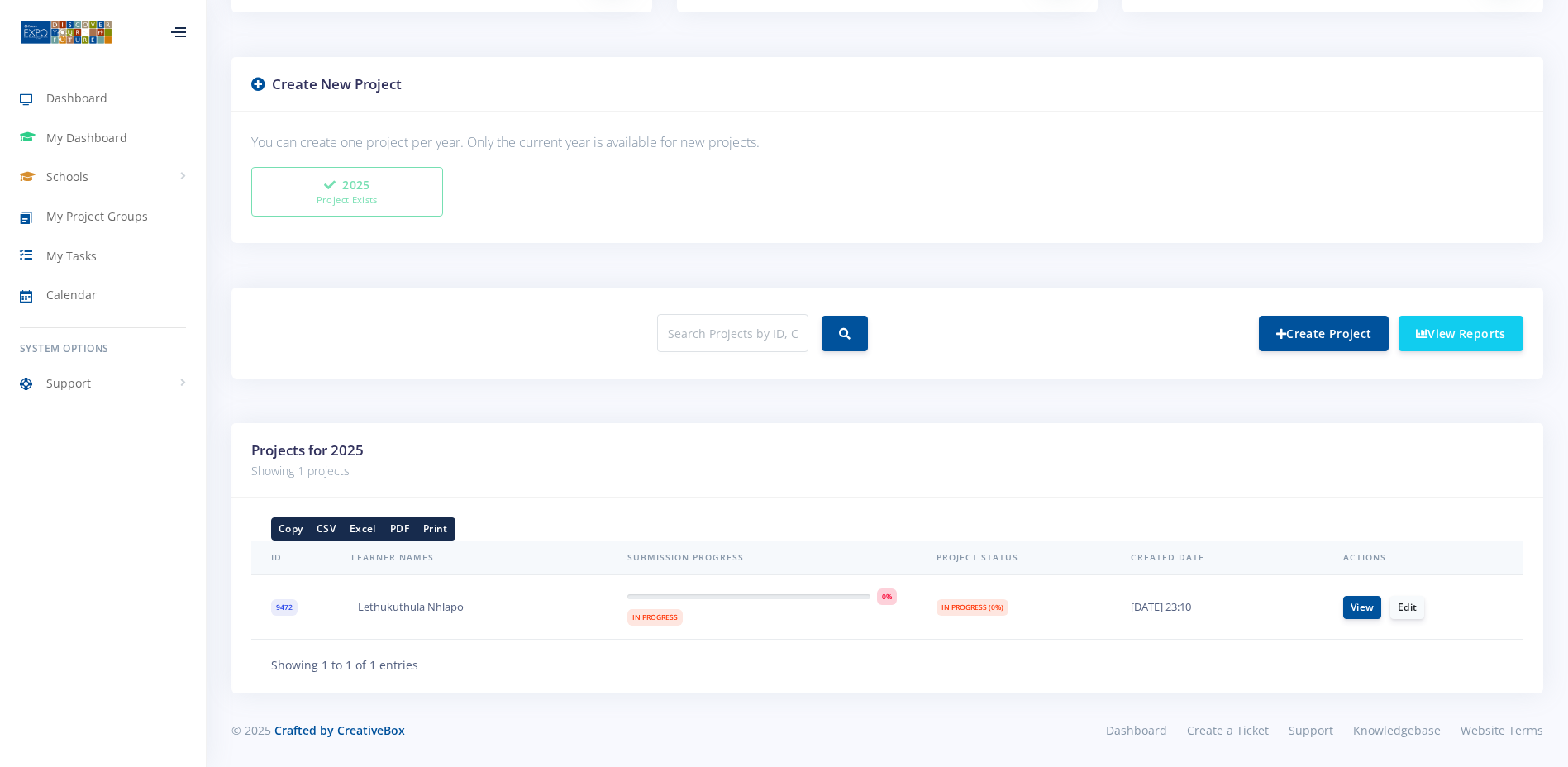 click on "Copy" at bounding box center [290, 528] 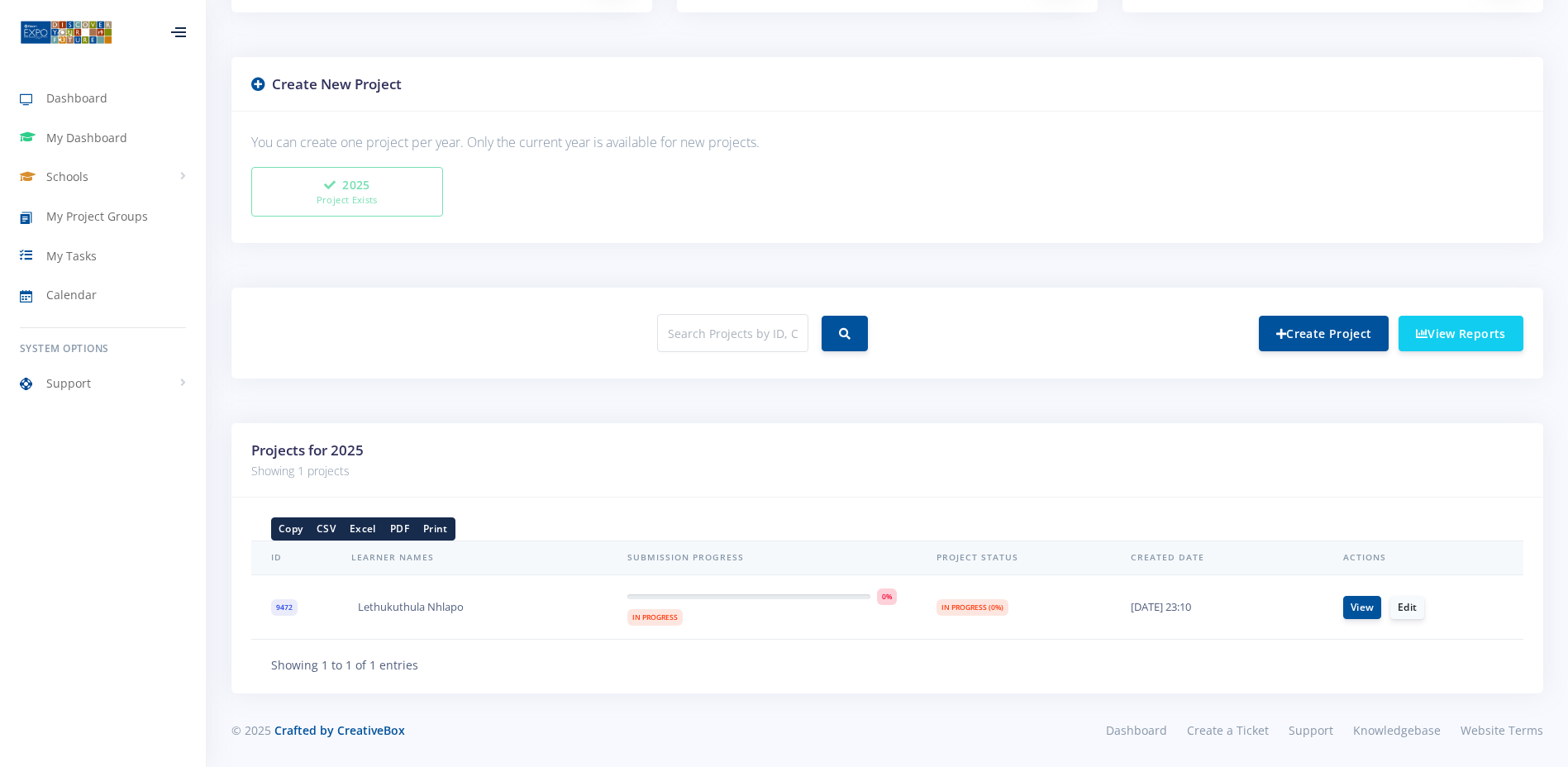 click on "Excel" at bounding box center [363, 528] 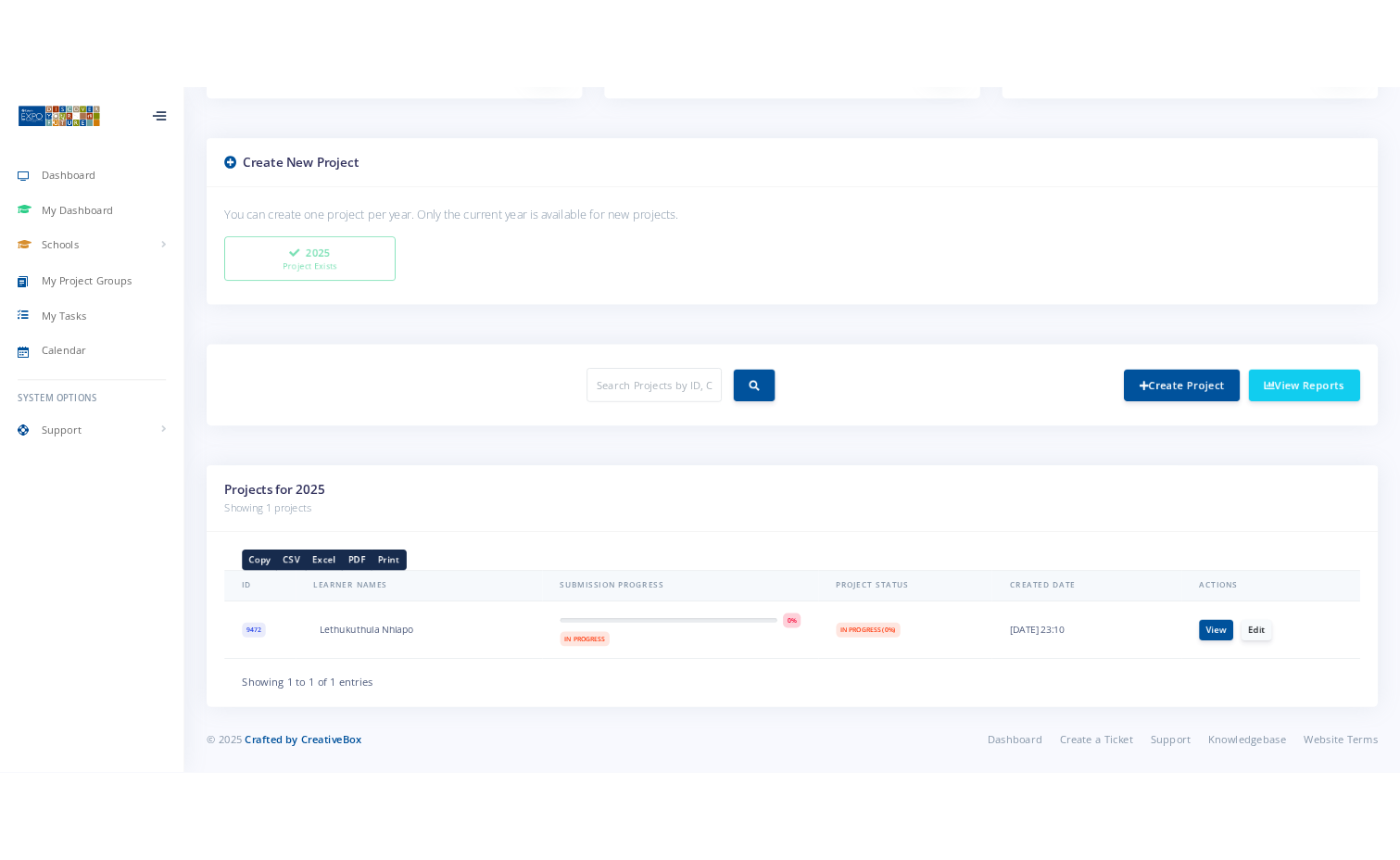 scroll, scrollTop: 406, scrollLeft: 0, axis: vertical 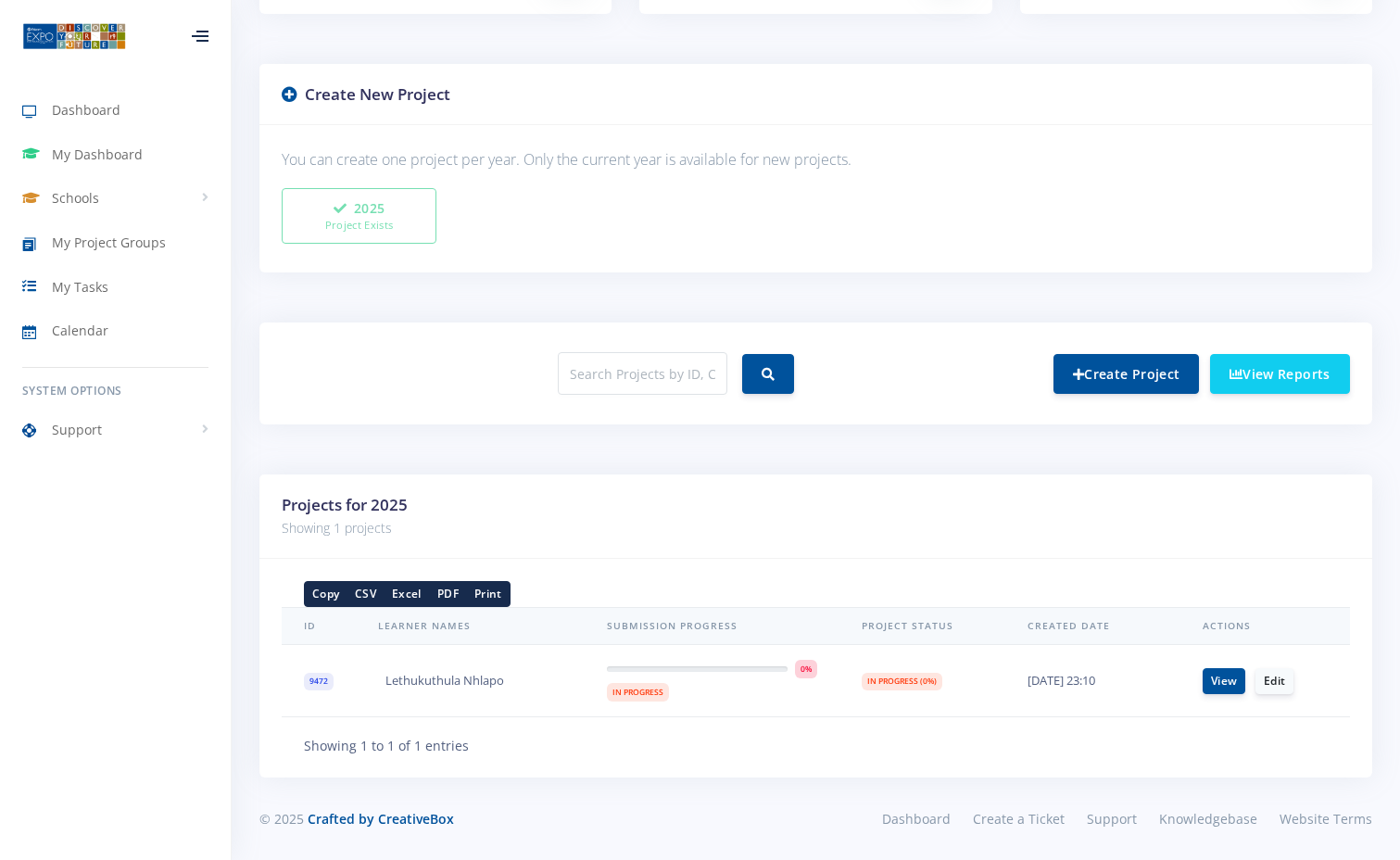 click on "PDF" at bounding box center [448, 594] 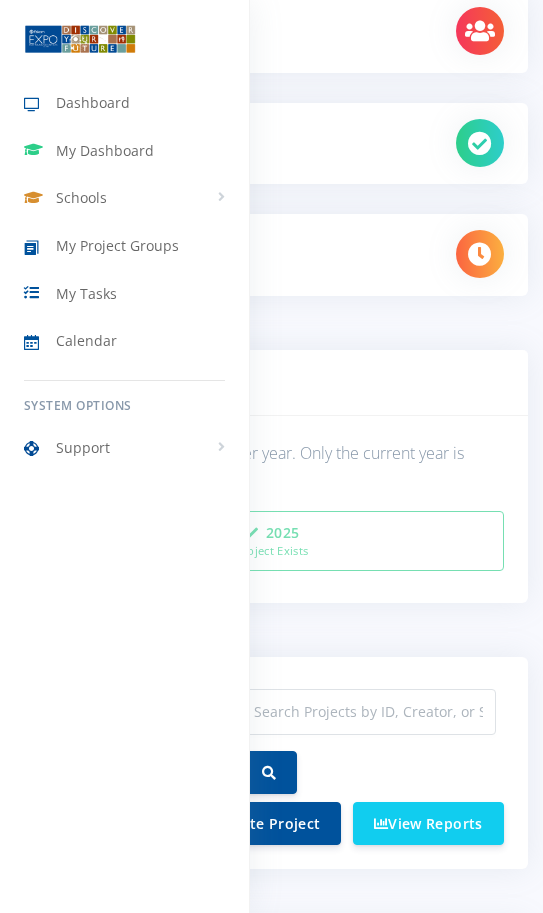 click on "Dashboard
My Dashboard
Schools
View Schools
H A Jack Primary School
My Project Groups" at bounding box center (124, 448) 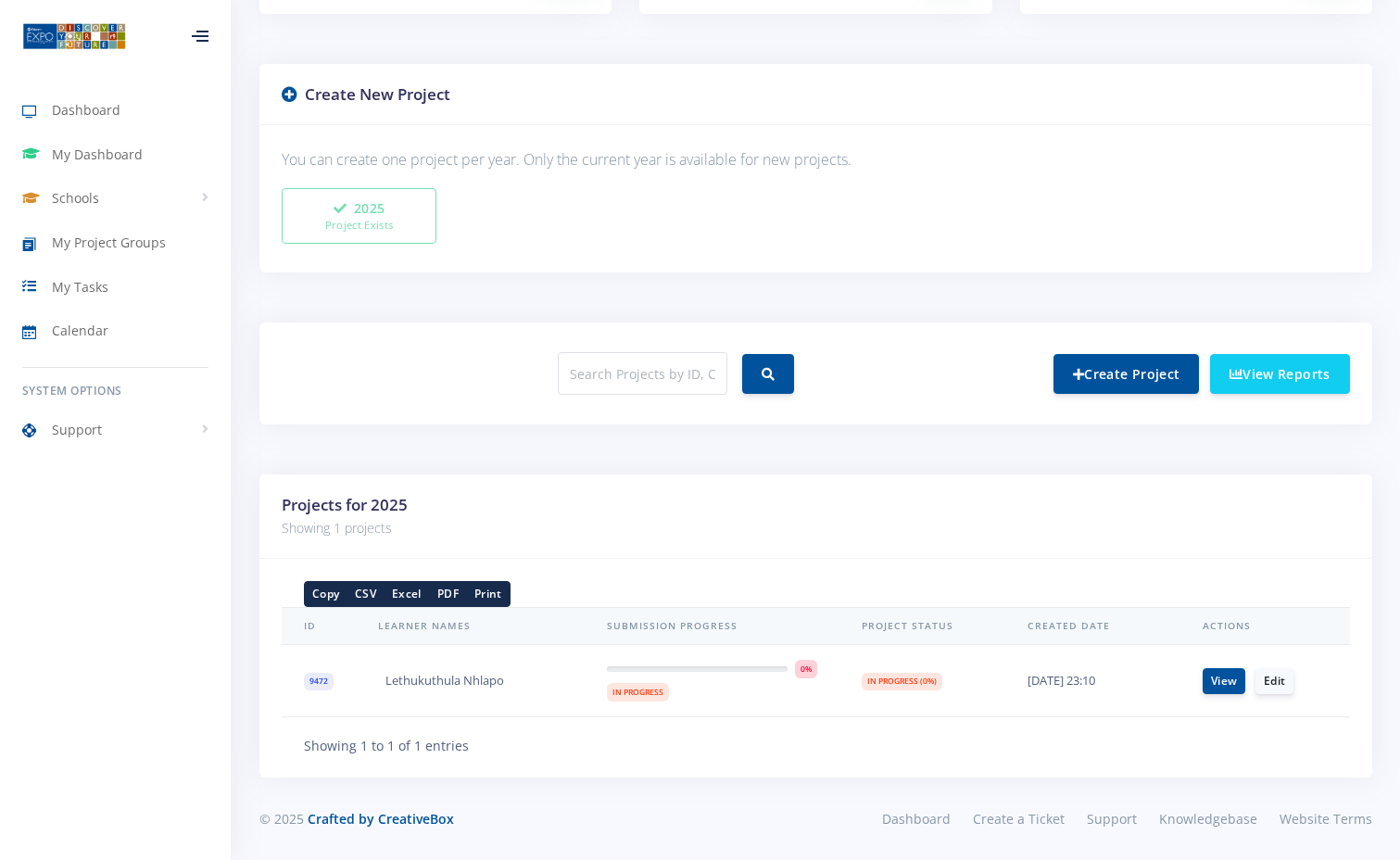 click on "Excel" at bounding box center (407, 593) 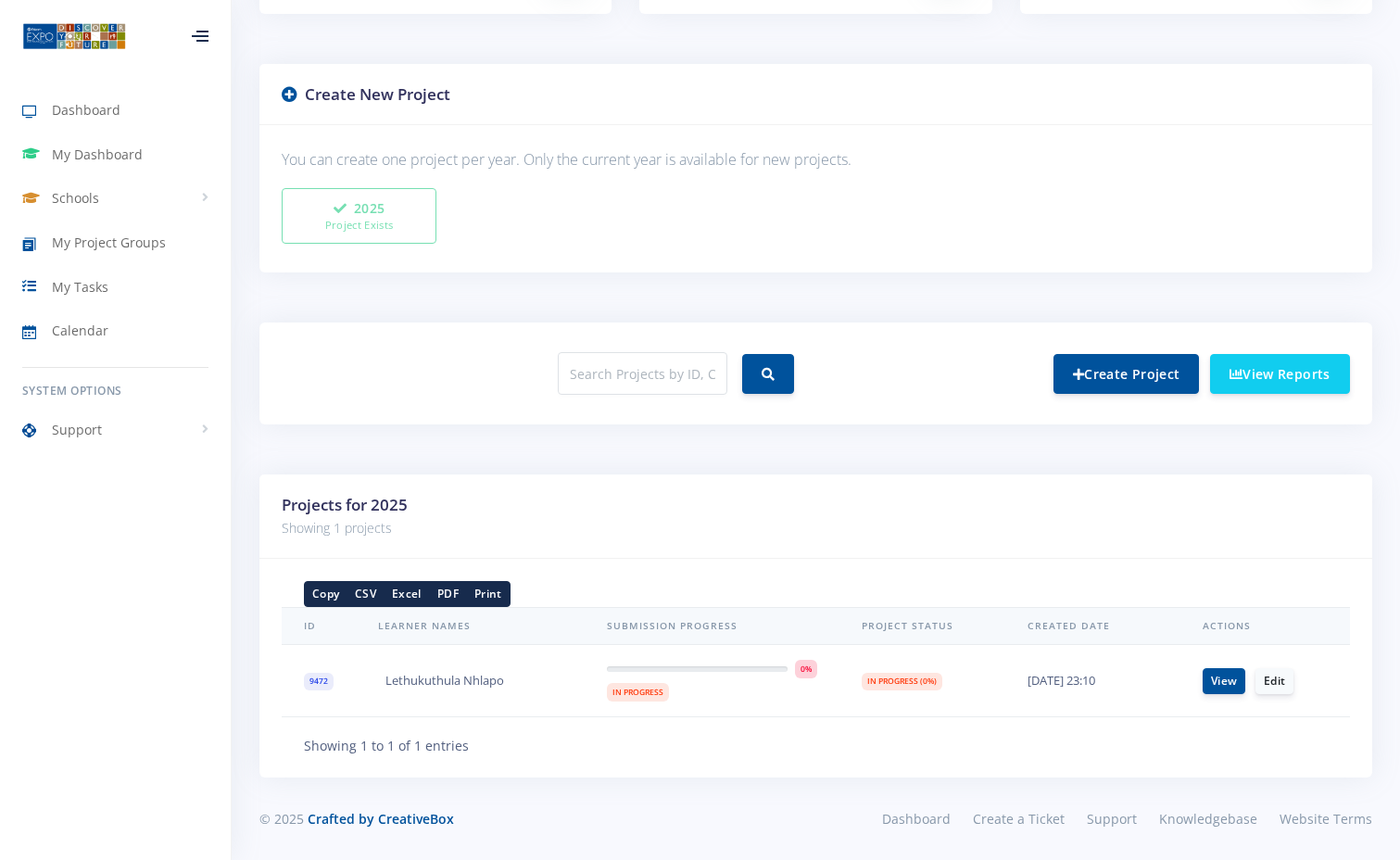 click on "PDF" at bounding box center (448, 593) 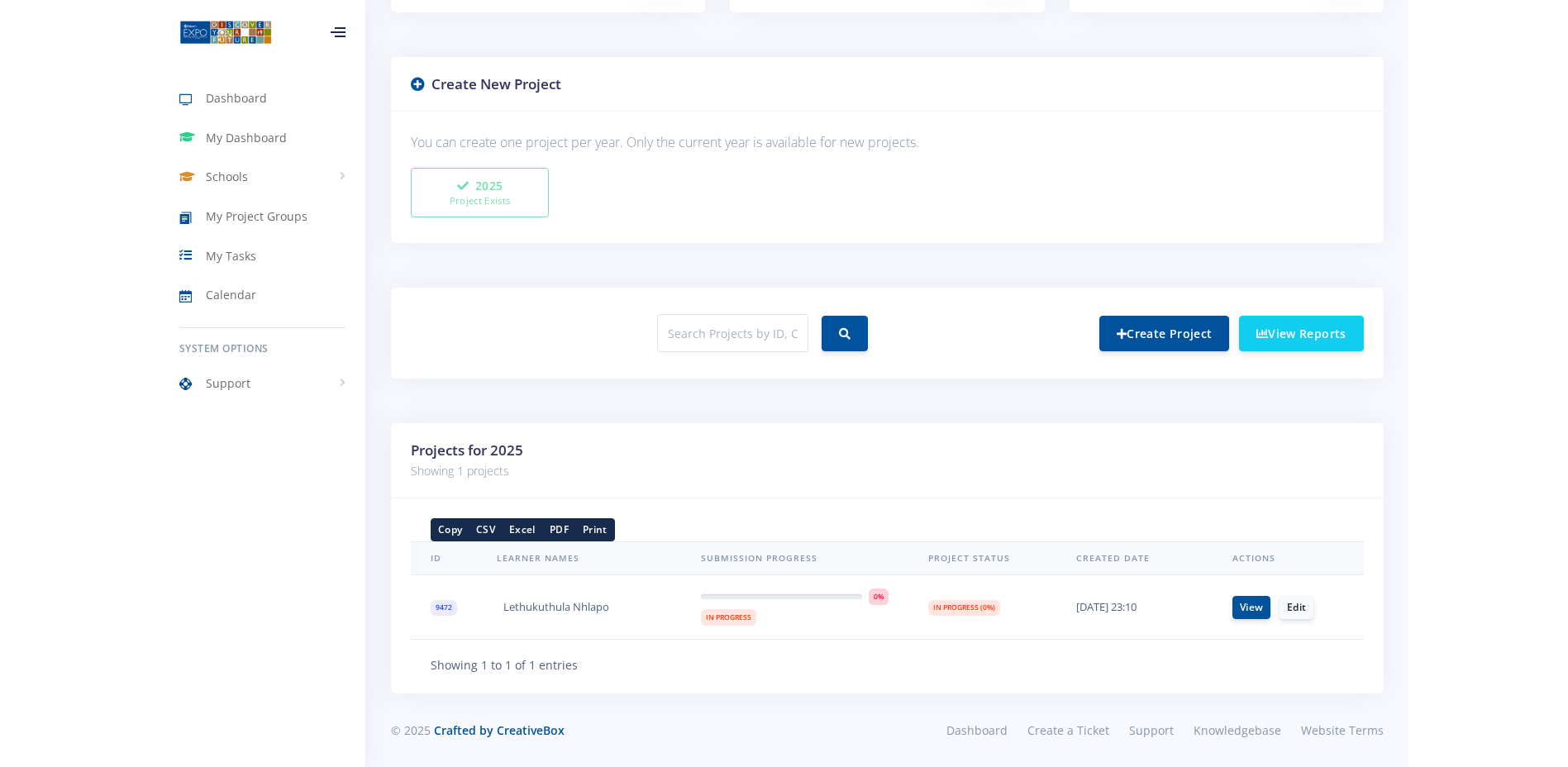 scroll, scrollTop: 340, scrollLeft: 0, axis: vertical 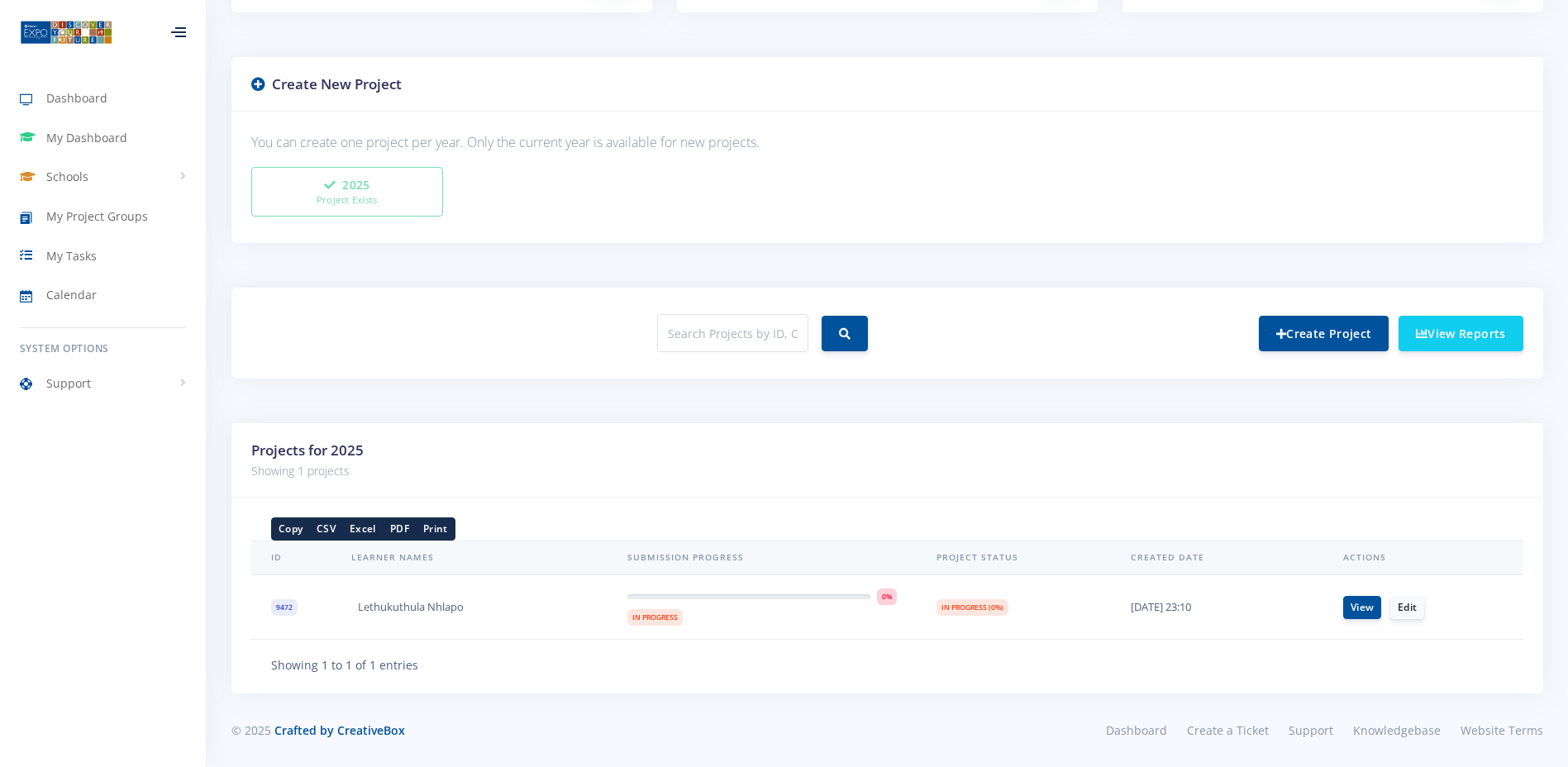 click on "Copy" at bounding box center [290, 528] 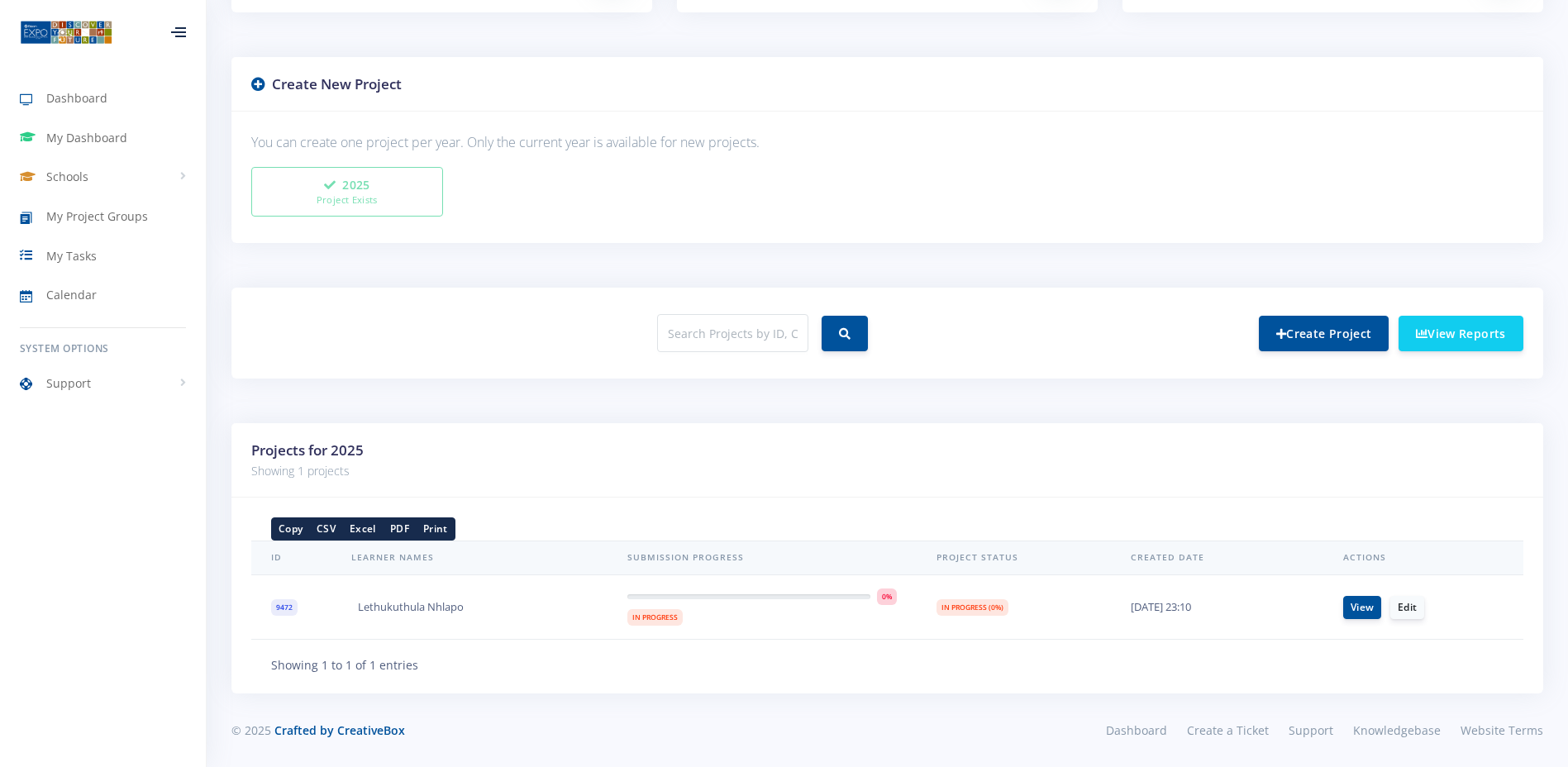 click on "Print" at bounding box center (436, 528) 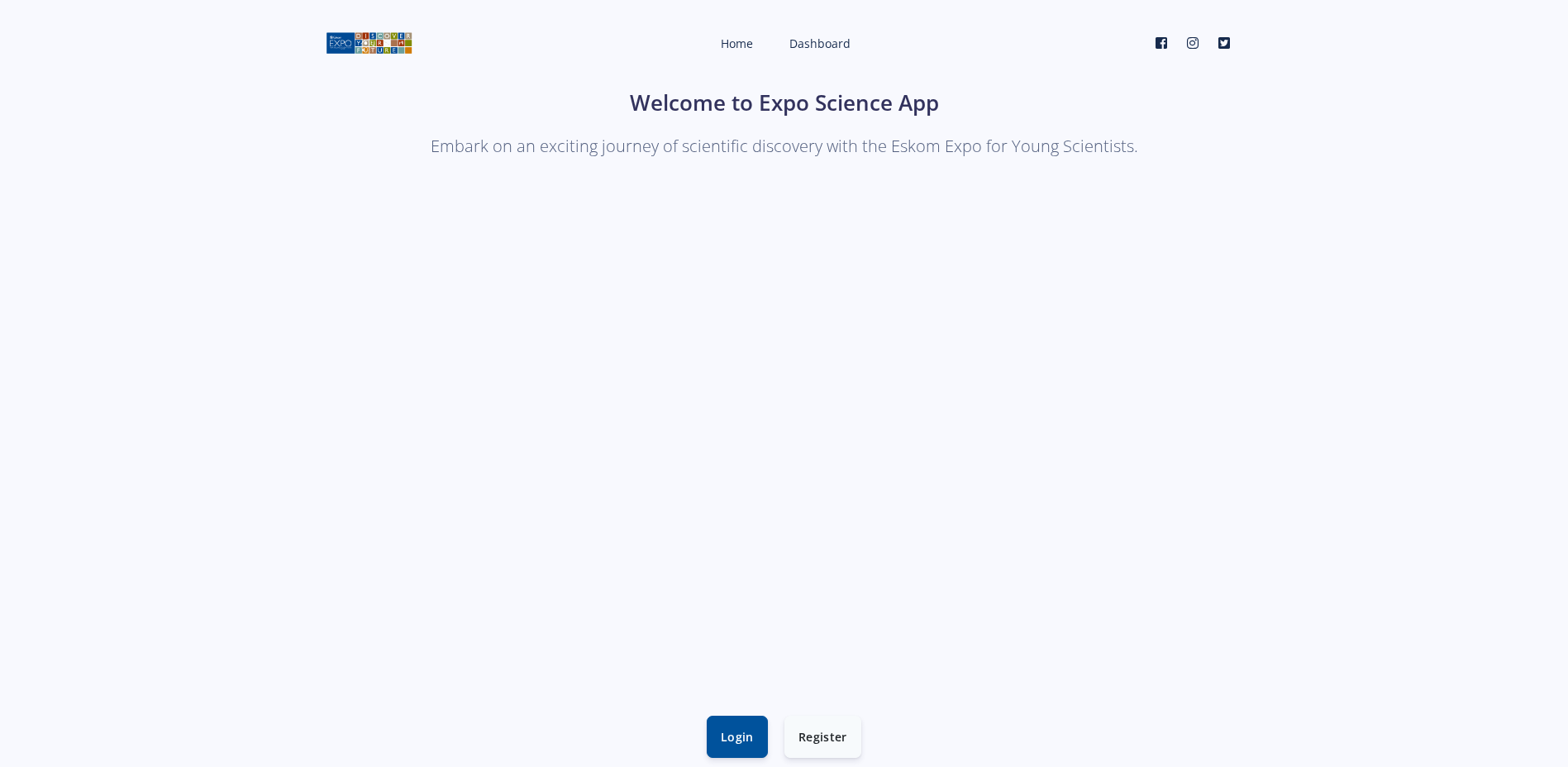scroll, scrollTop: 0, scrollLeft: 0, axis: both 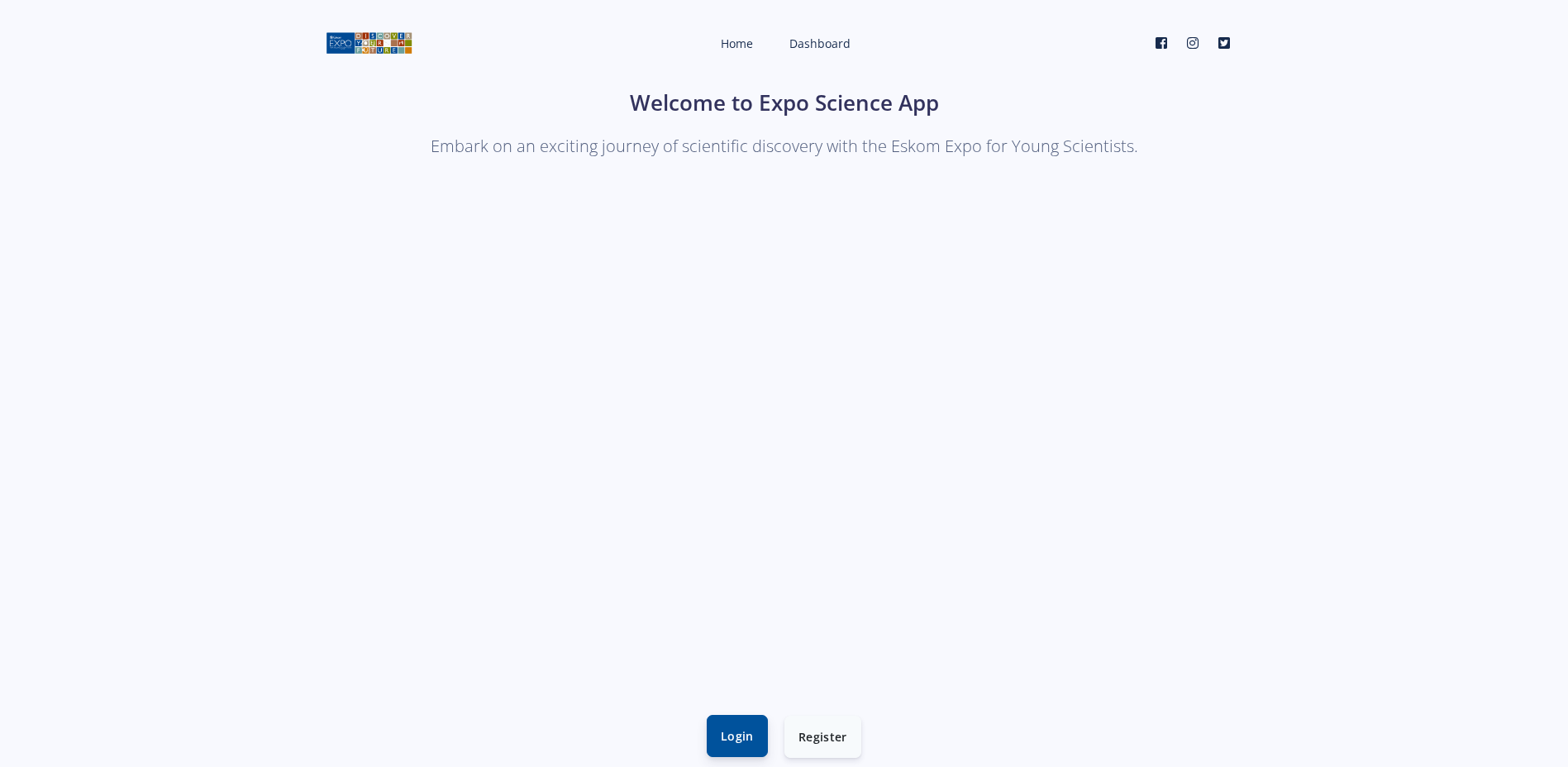 click on "Login" at bounding box center (737, 736) 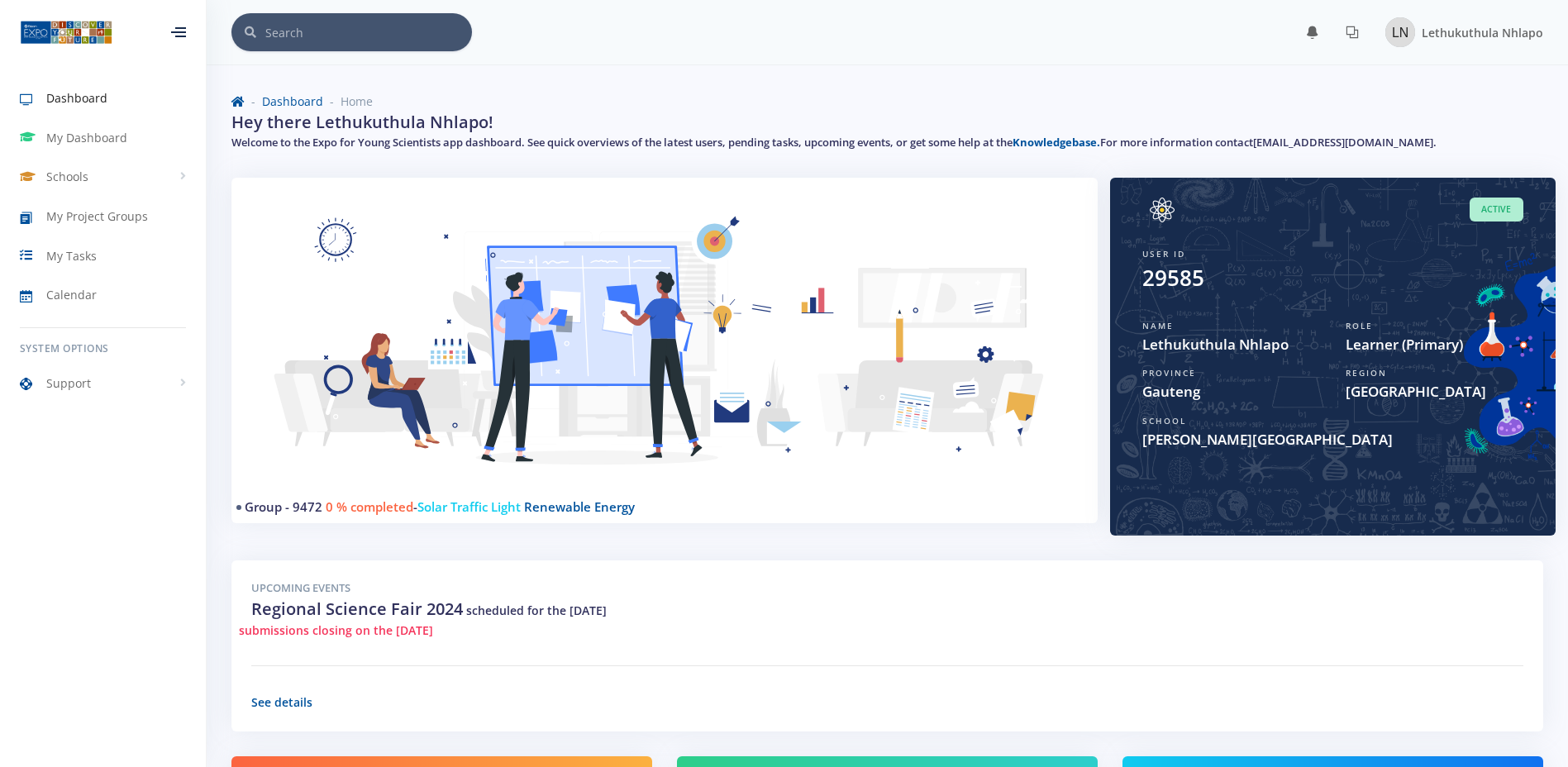 scroll, scrollTop: 0, scrollLeft: 0, axis: both 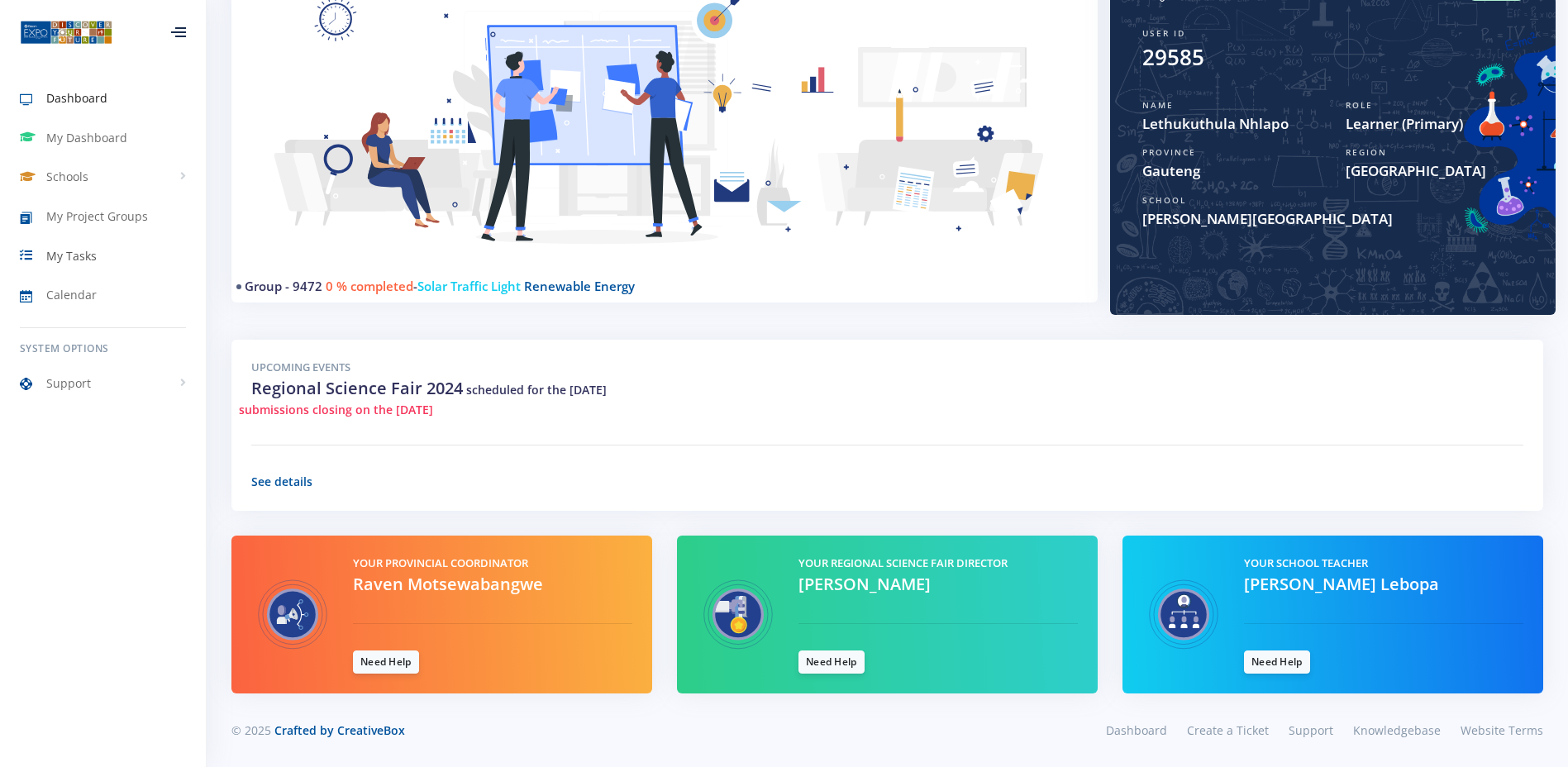 click on "My Tasks" at bounding box center (71, 255) 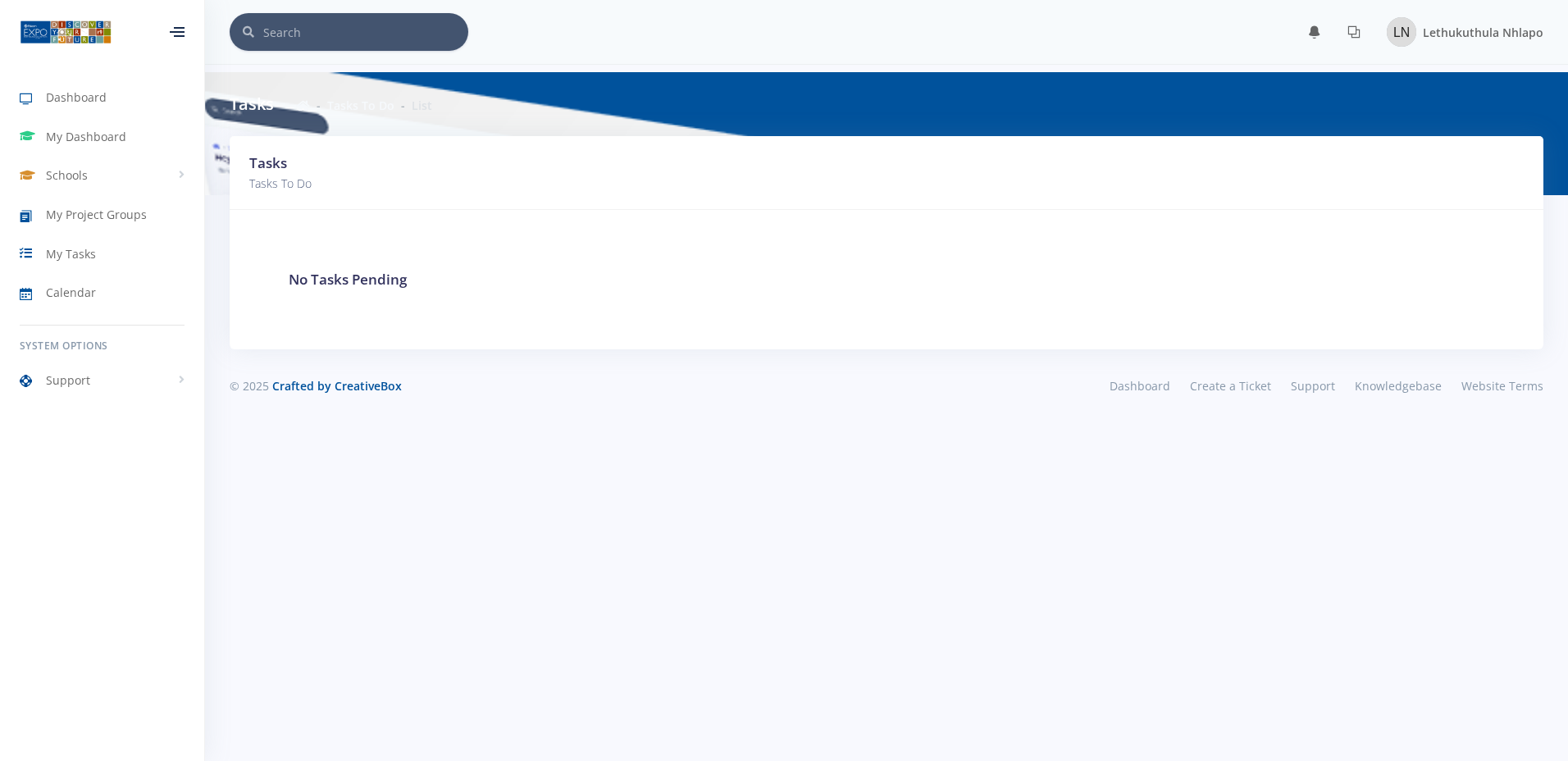 scroll, scrollTop: 0, scrollLeft: 0, axis: both 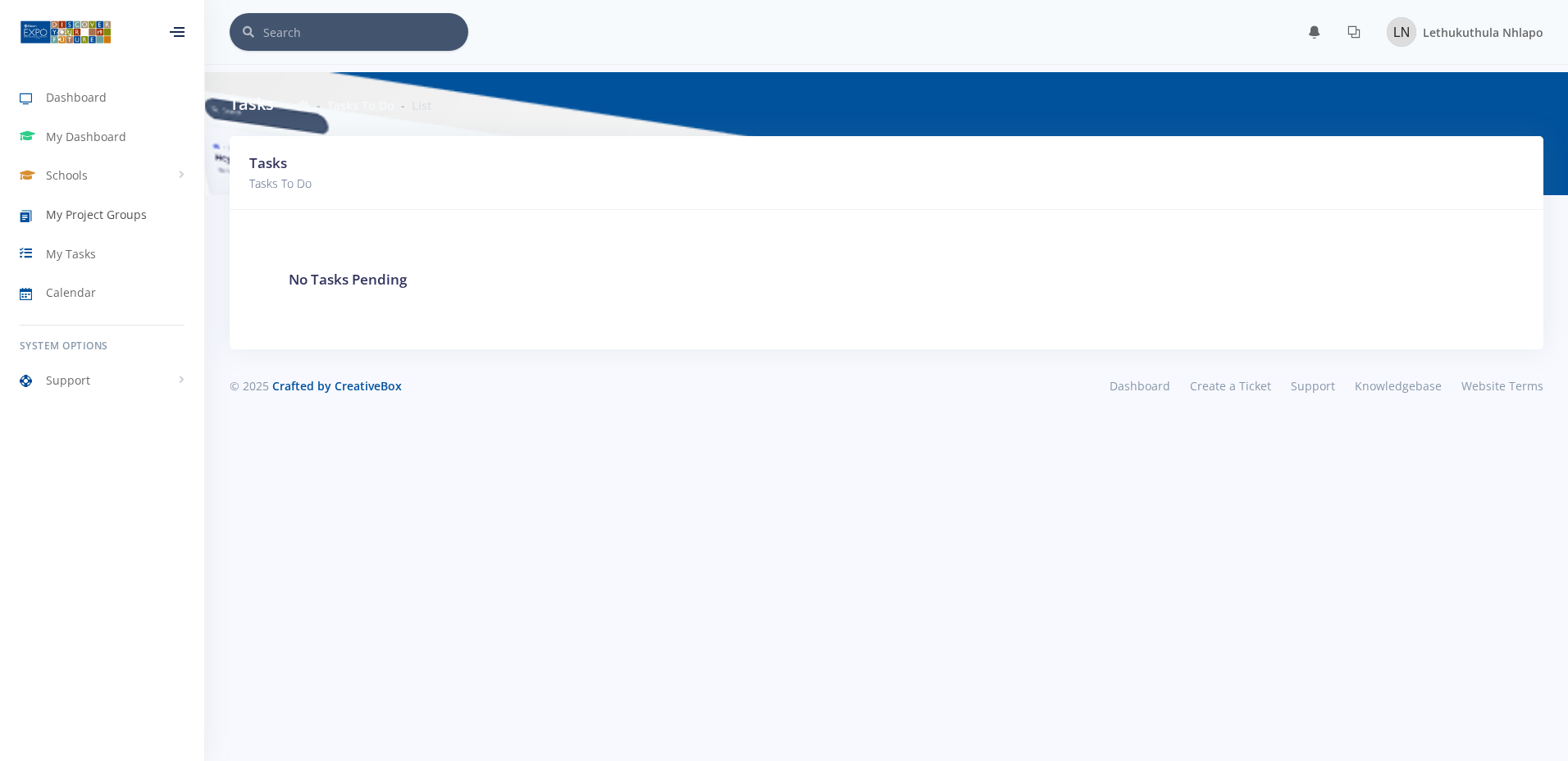 click on "My Project Groups" at bounding box center (96, 214) 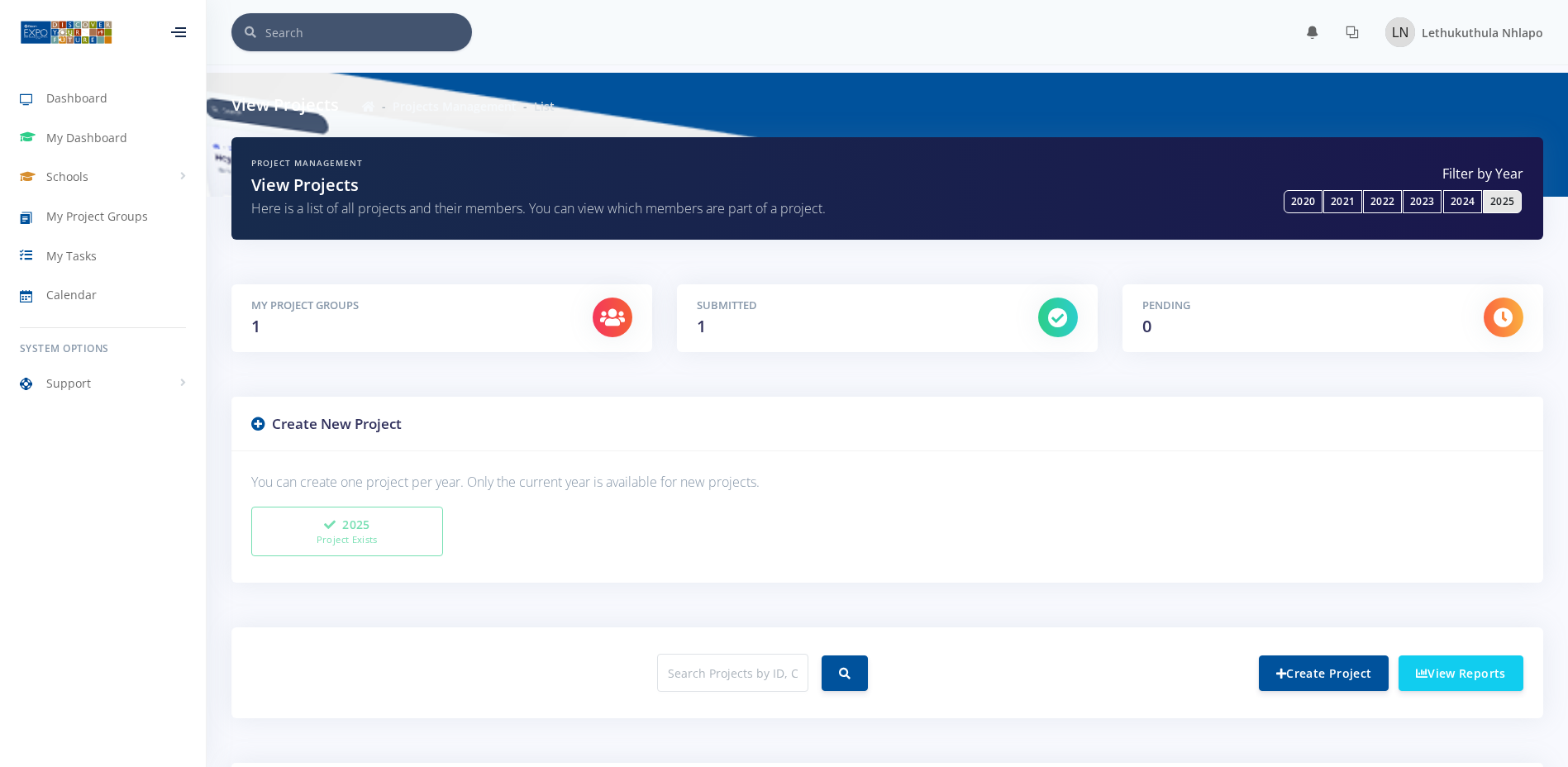 scroll, scrollTop: 0, scrollLeft: 0, axis: both 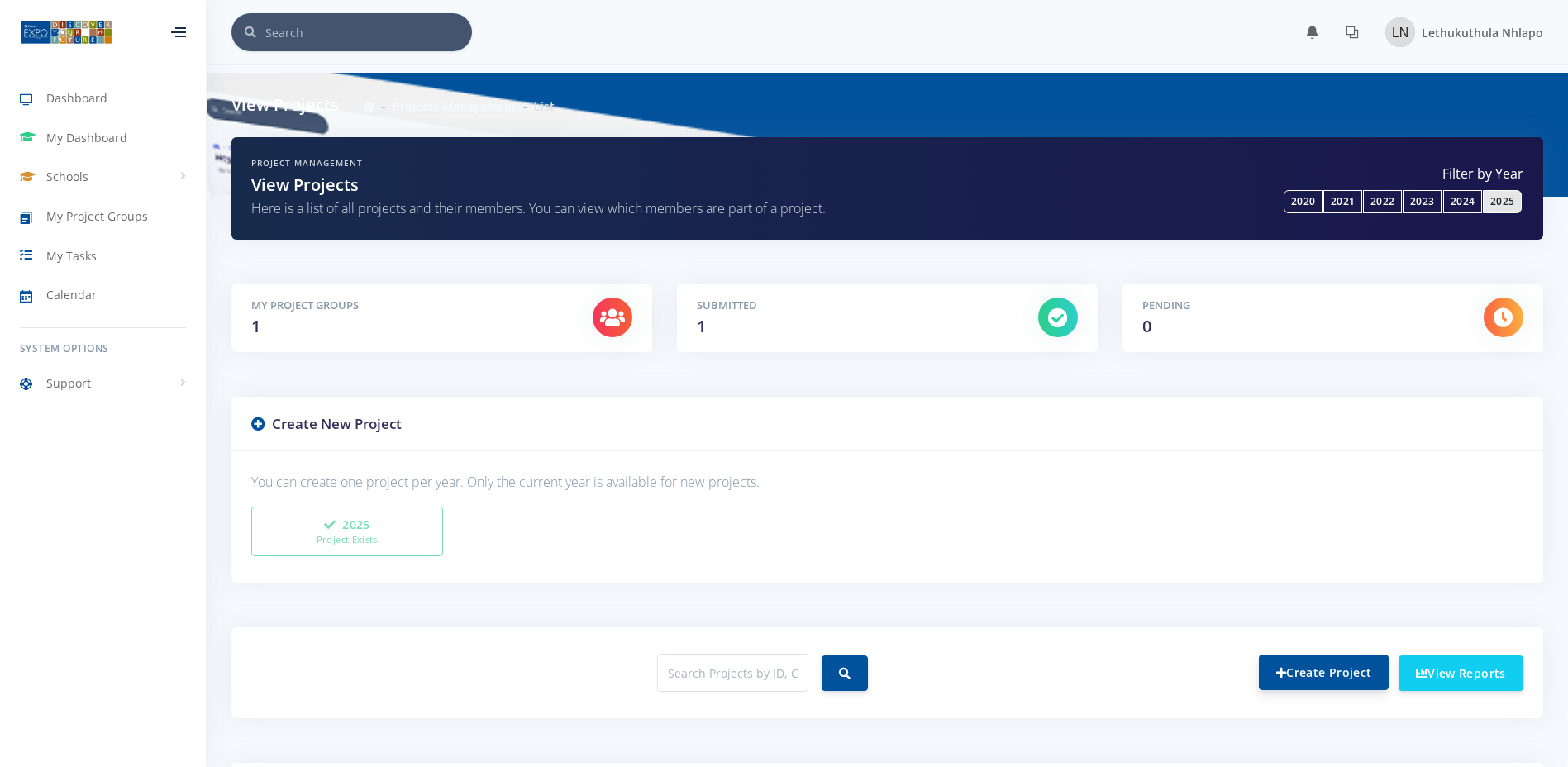 click on "Create Project" at bounding box center [1323, 672] 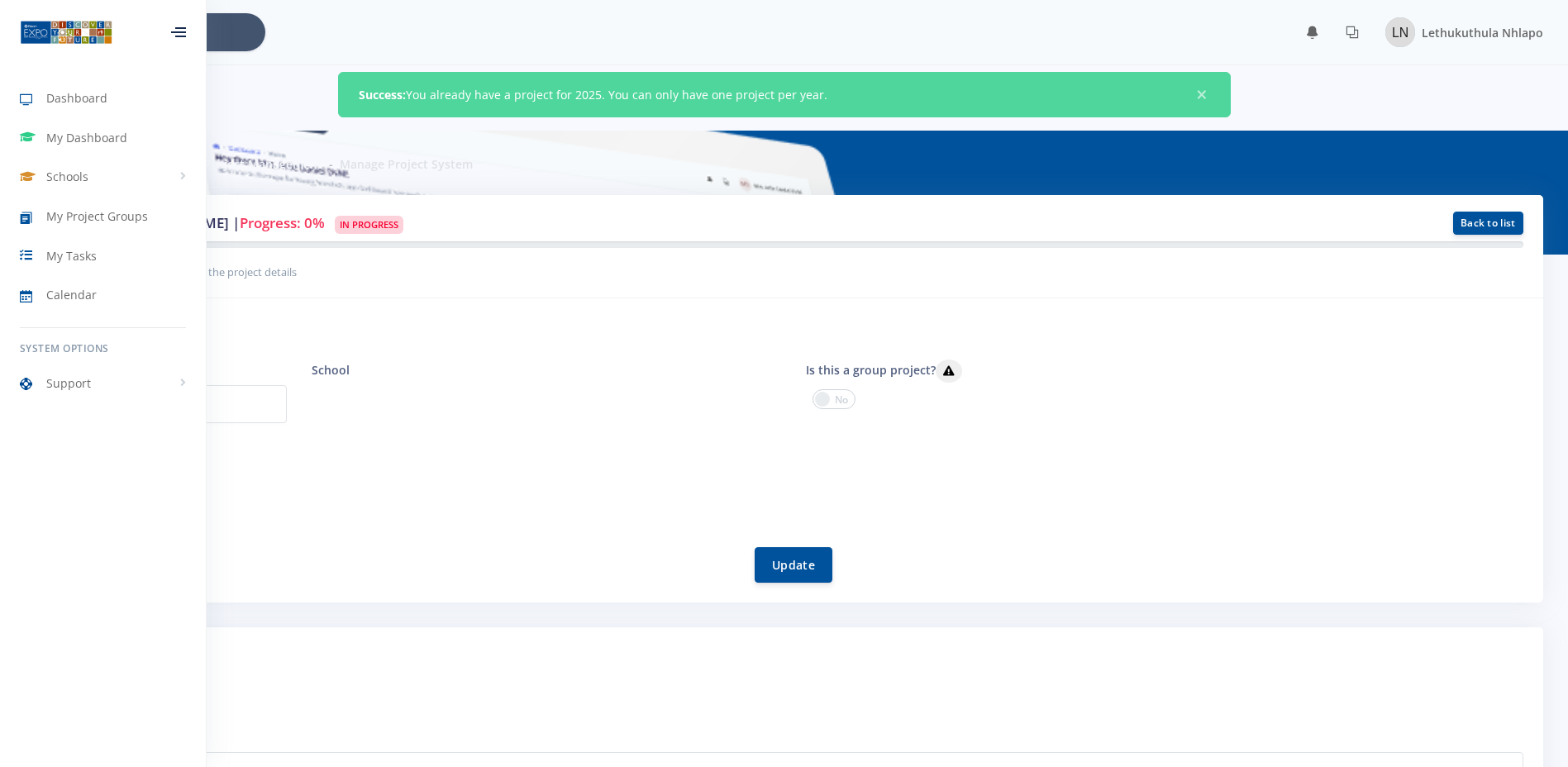 scroll, scrollTop: 0, scrollLeft: 0, axis: both 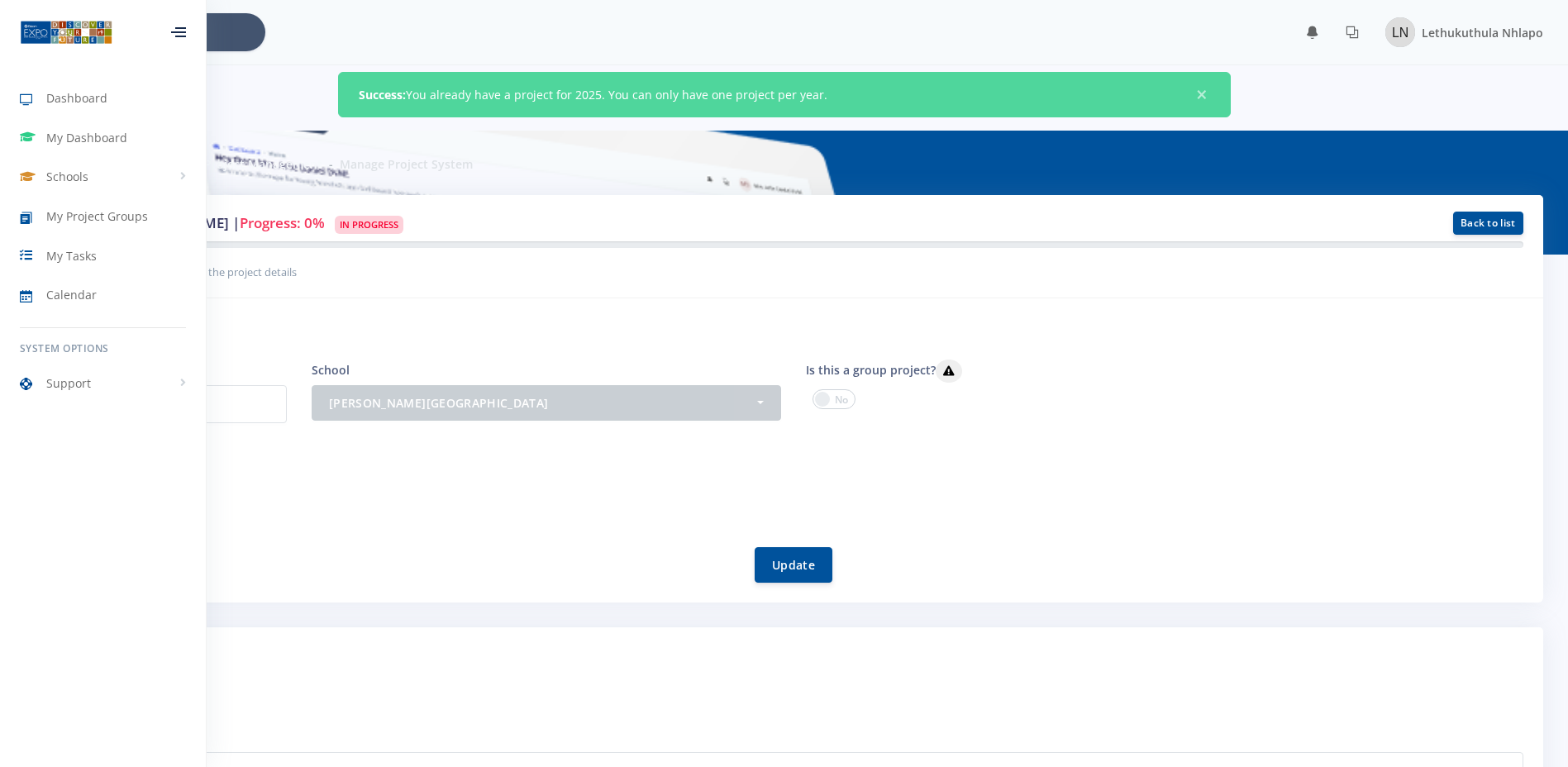 click on "School
-
H A Jack Primary School
H A Jack Primary School" at bounding box center (546, 398) 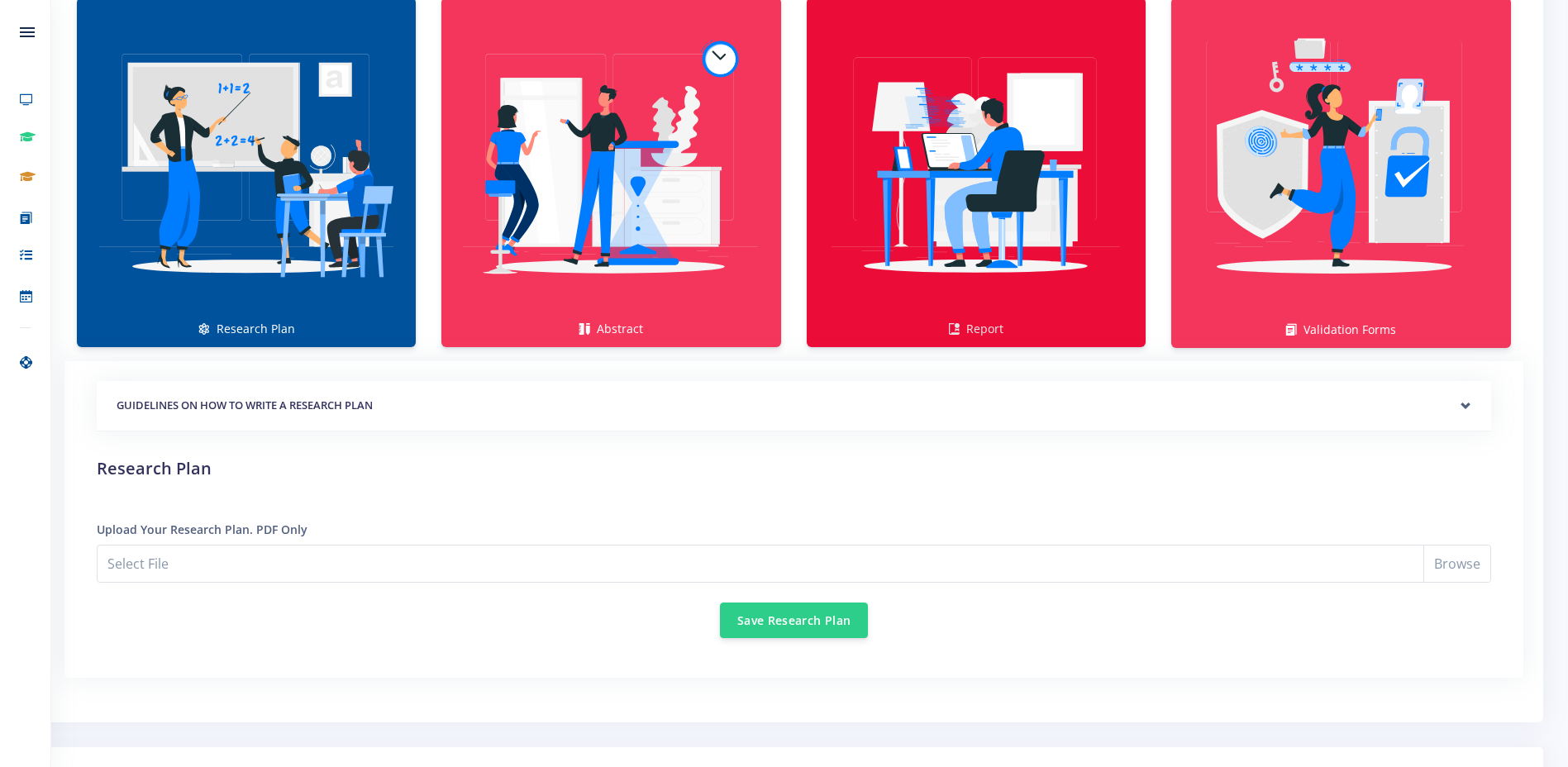 scroll, scrollTop: 1240, scrollLeft: 0, axis: vertical 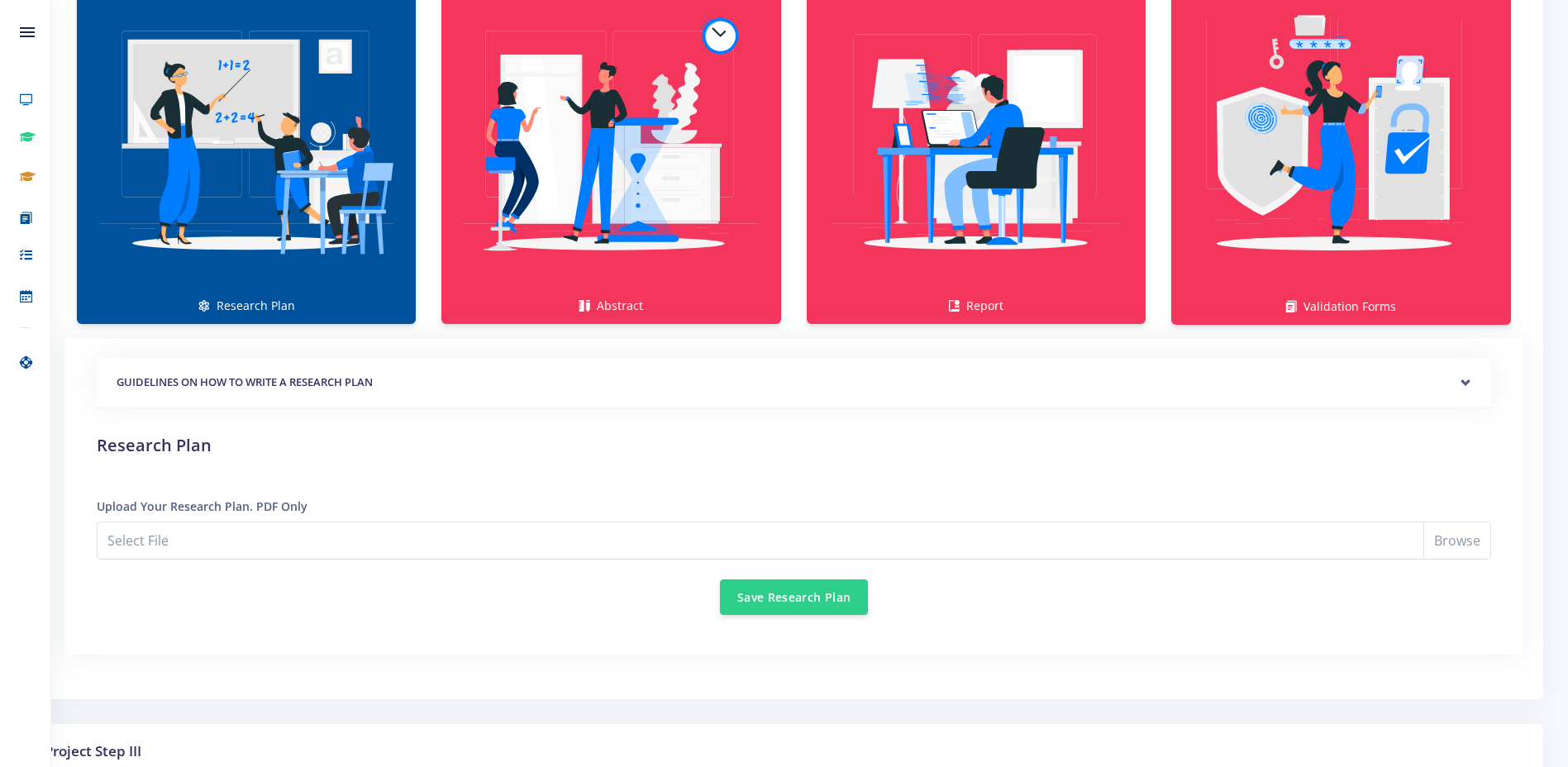 click on "GUIDELINES ON HOW TO WRITE A RESEARCH
PLAN" at bounding box center (794, 383) 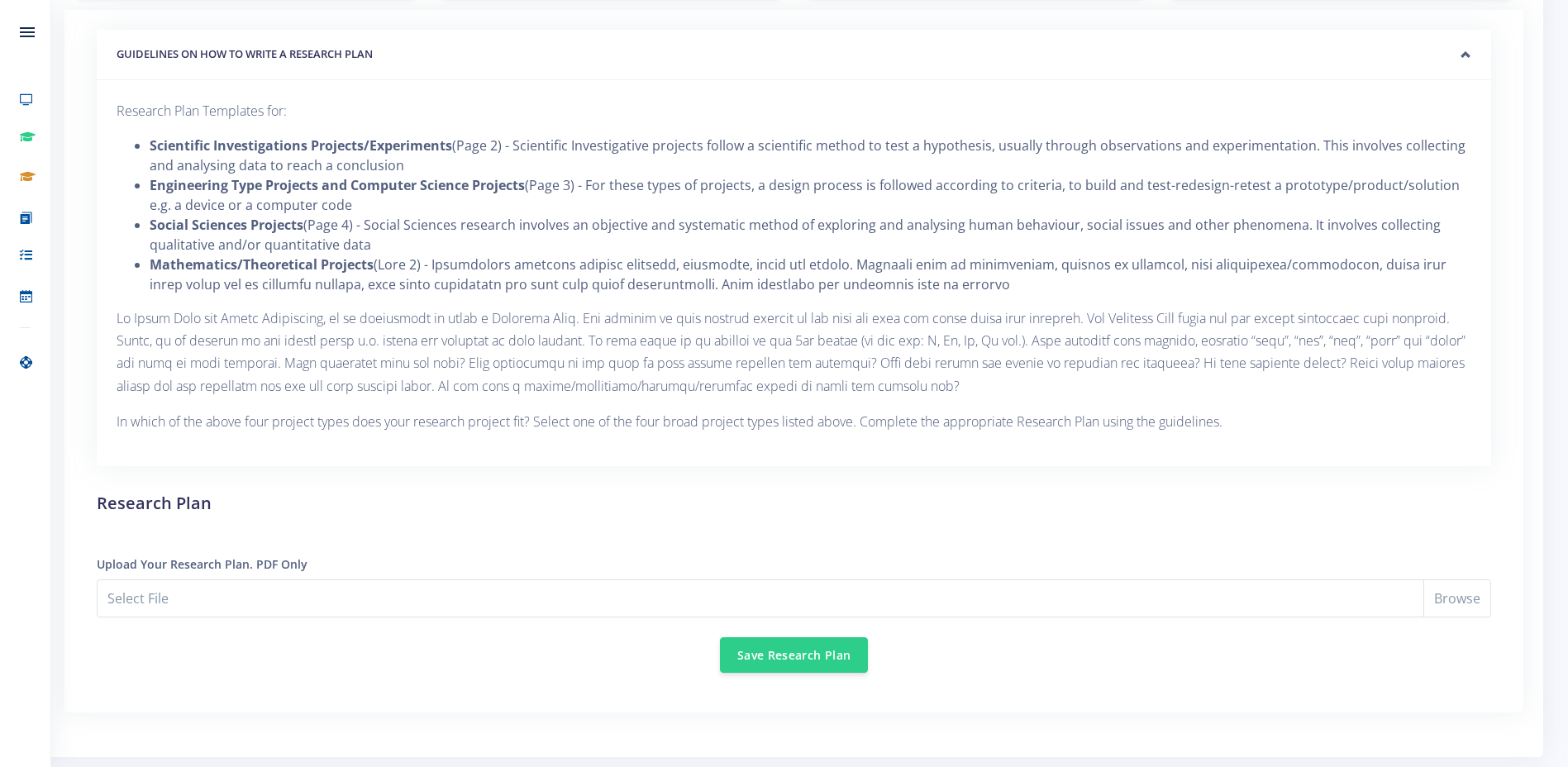 scroll, scrollTop: 1818, scrollLeft: 0, axis: vertical 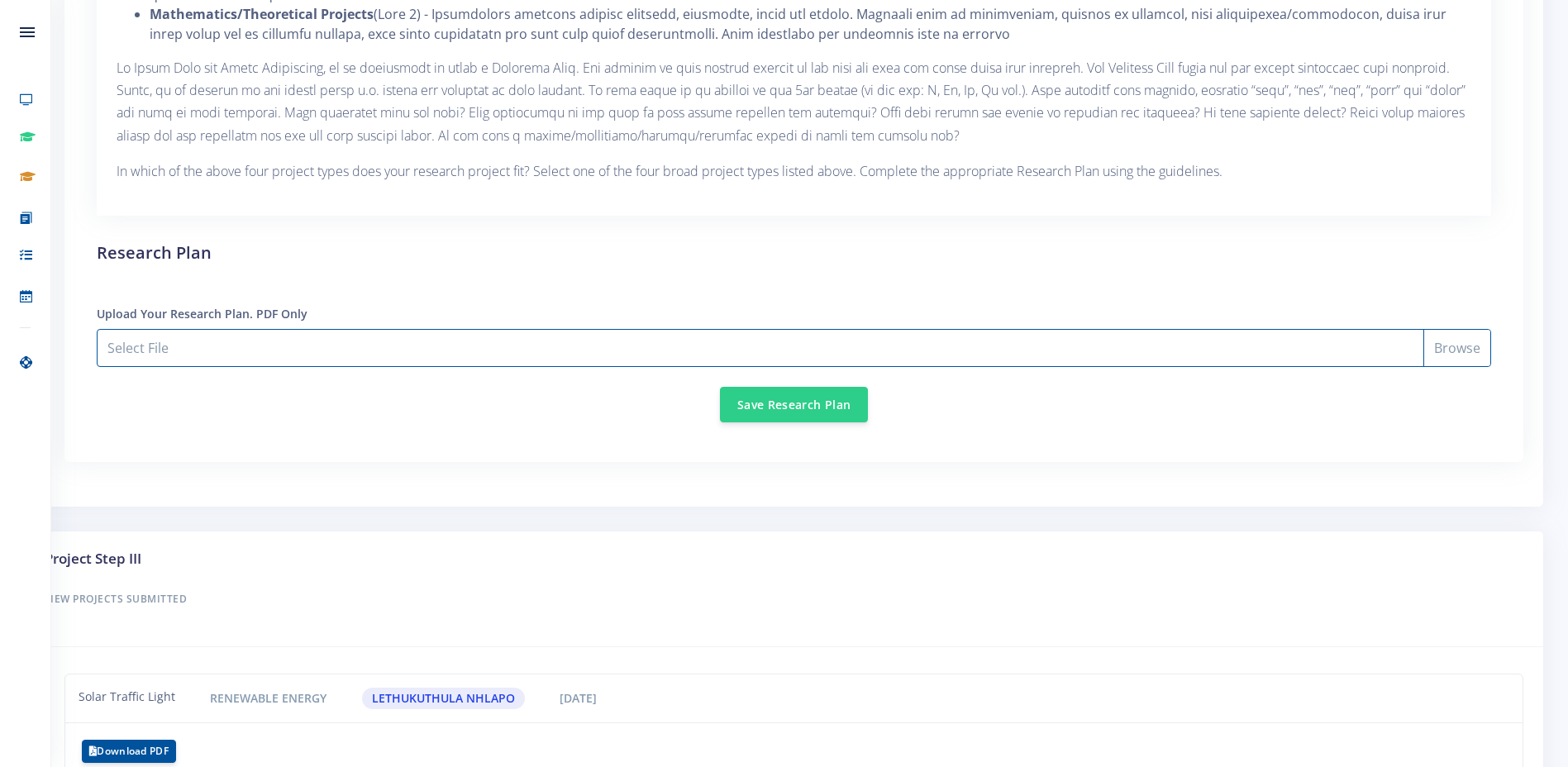 click on "Select File" at bounding box center [794, 348] 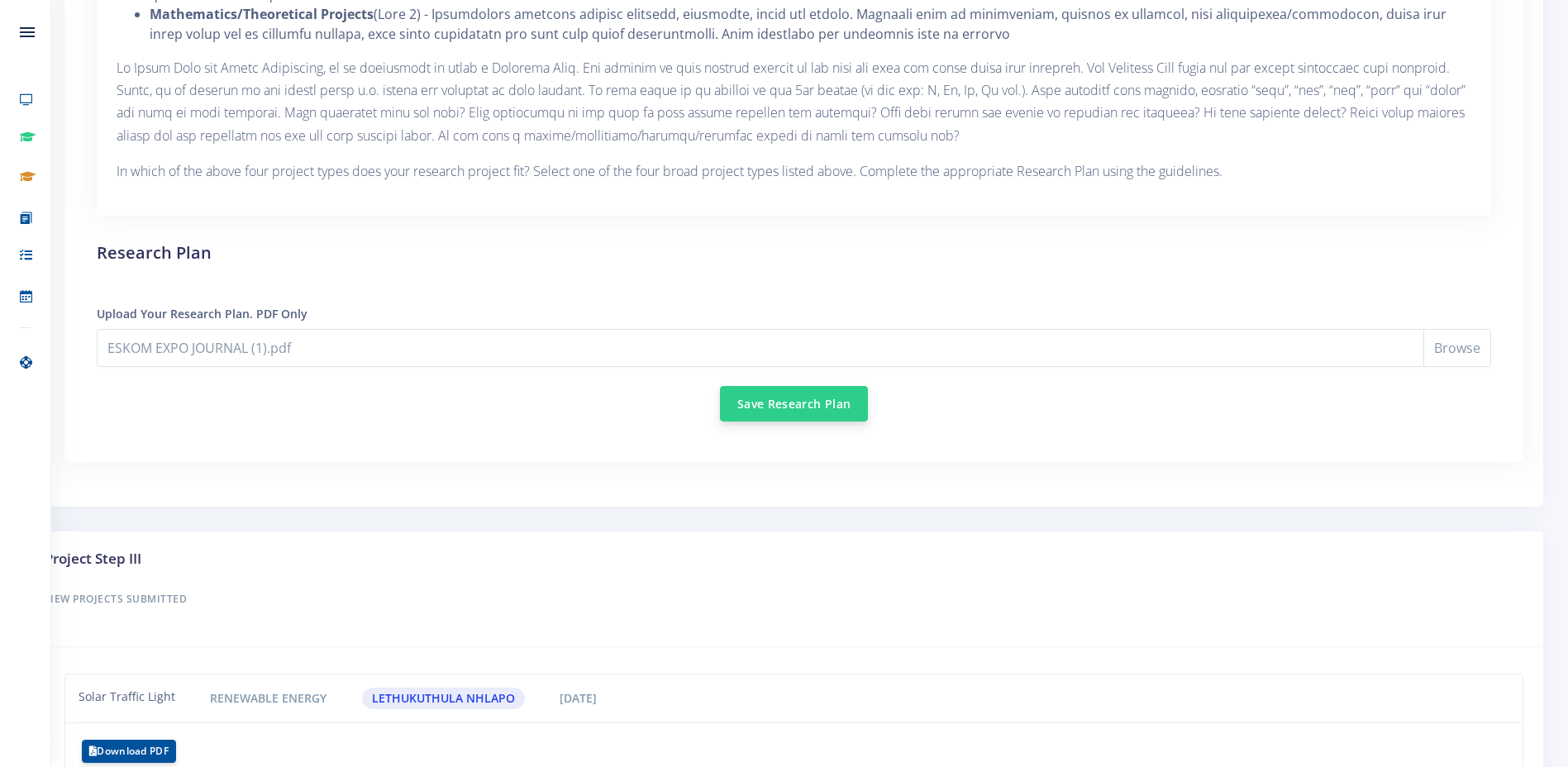 click on "Save Research Plan" at bounding box center (794, 403) 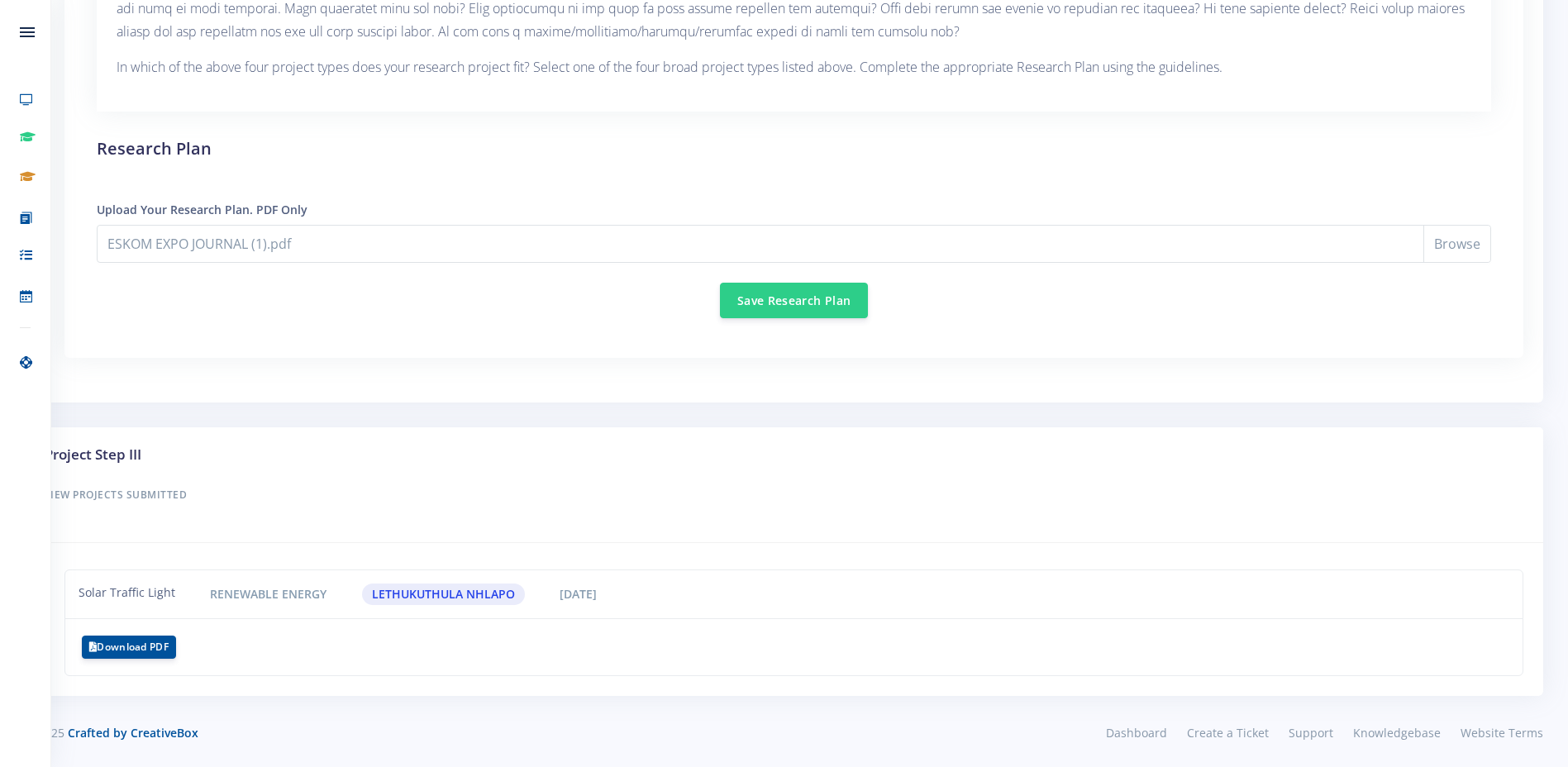scroll, scrollTop: 1925, scrollLeft: 0, axis: vertical 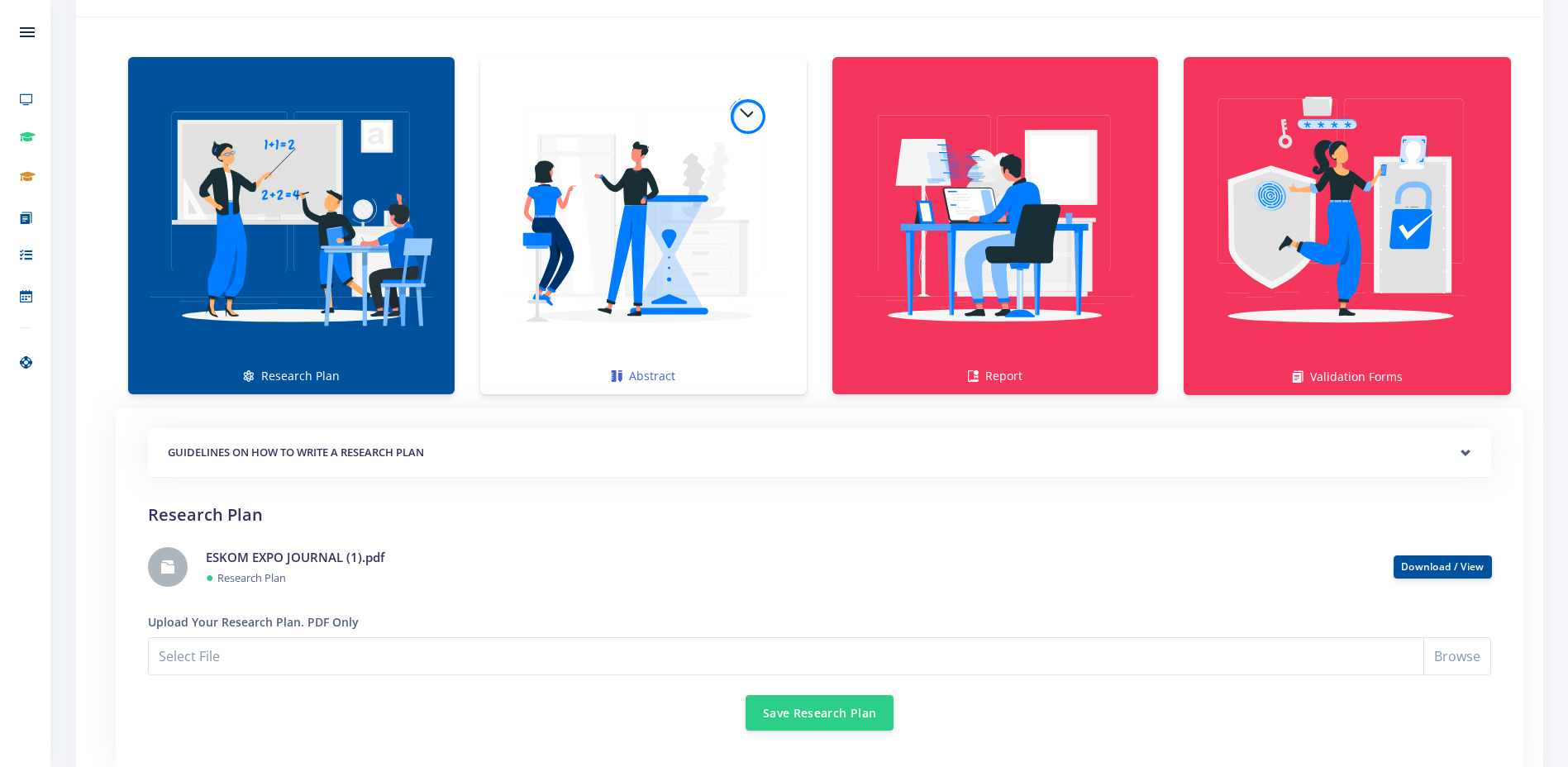click at bounding box center (643, 217) 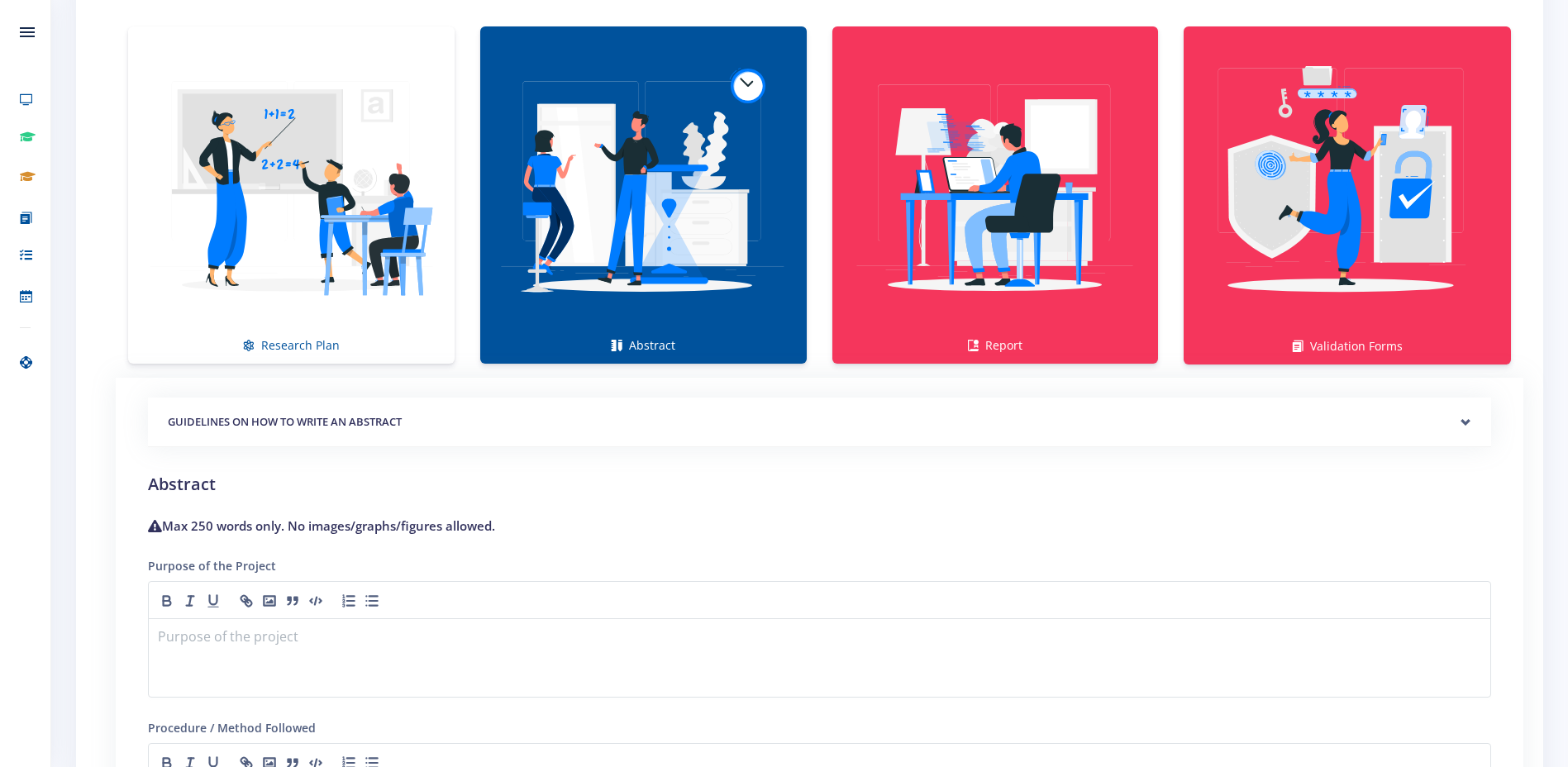 scroll, scrollTop: 1240, scrollLeft: 0, axis: vertical 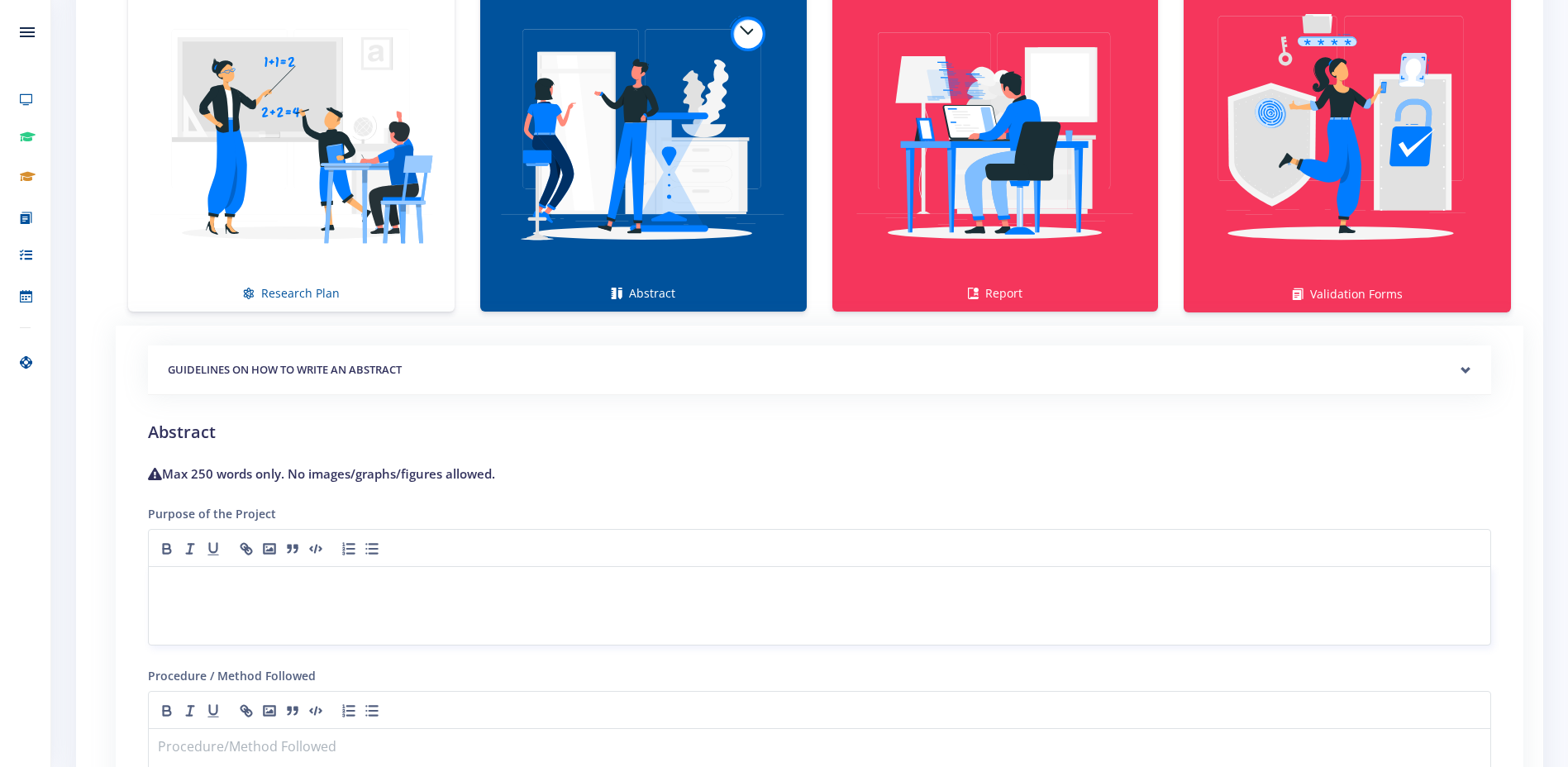 click at bounding box center [819, 606] 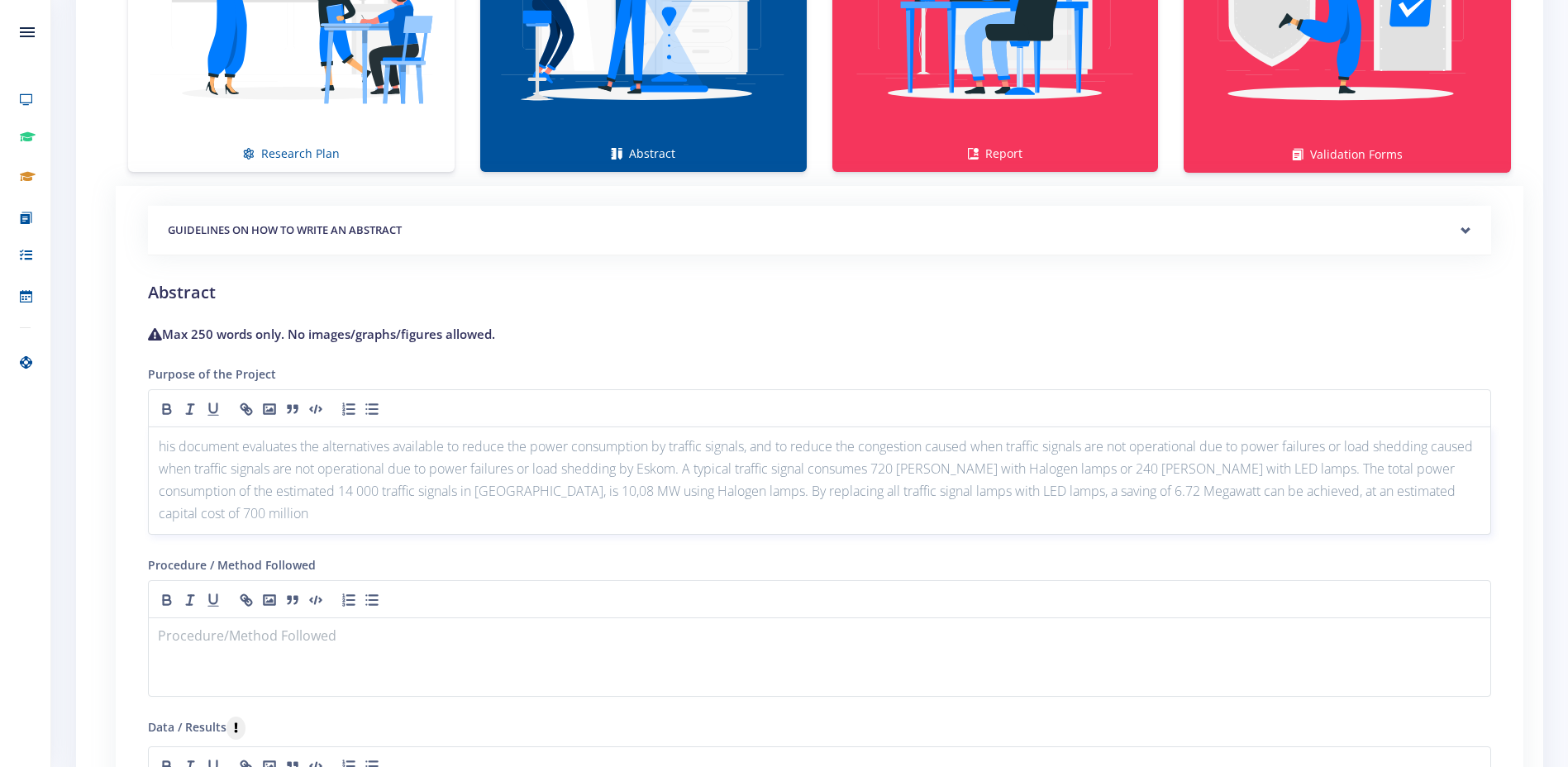 scroll, scrollTop: 1405, scrollLeft: 0, axis: vertical 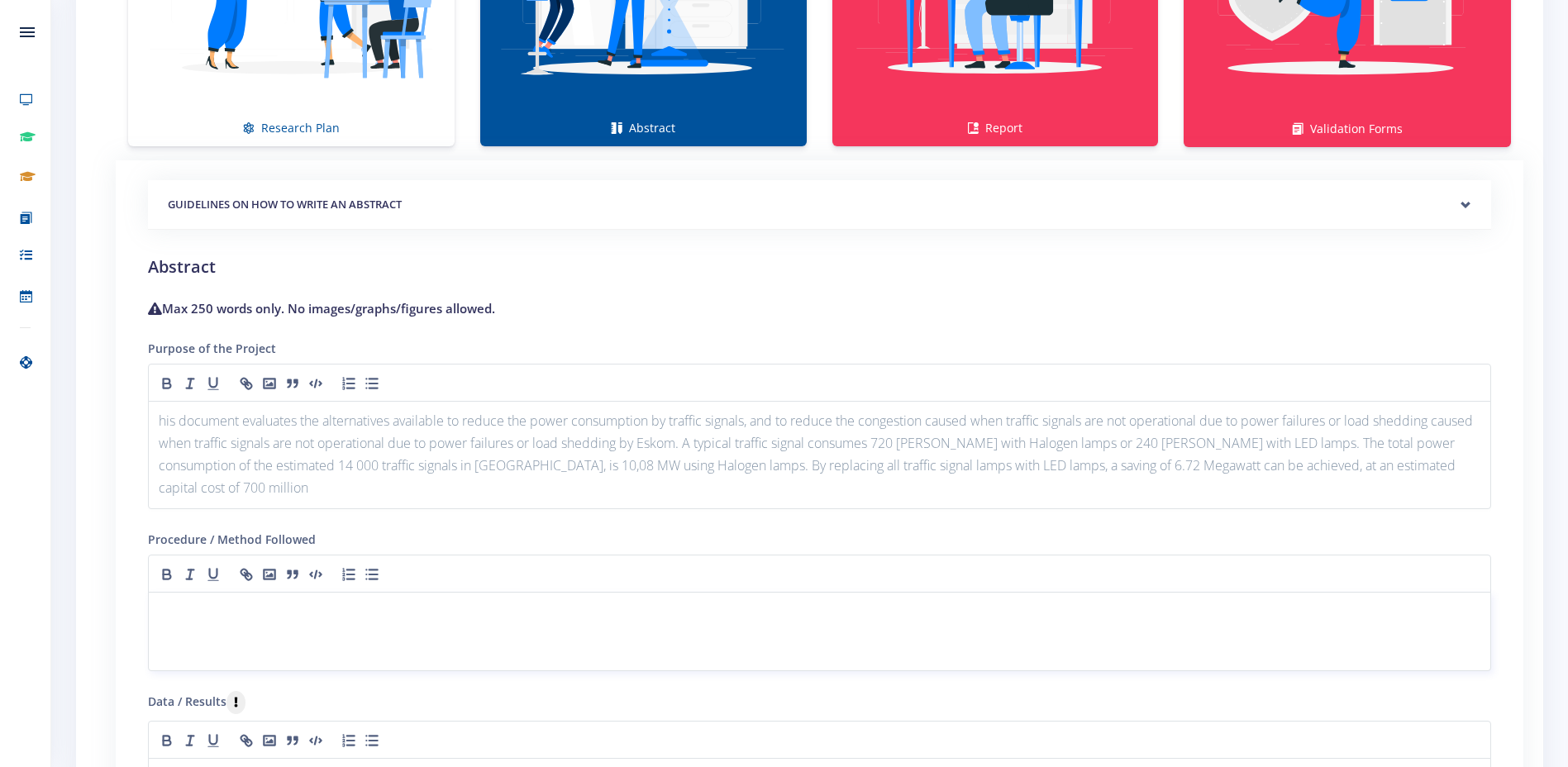 click at bounding box center (819, 612) 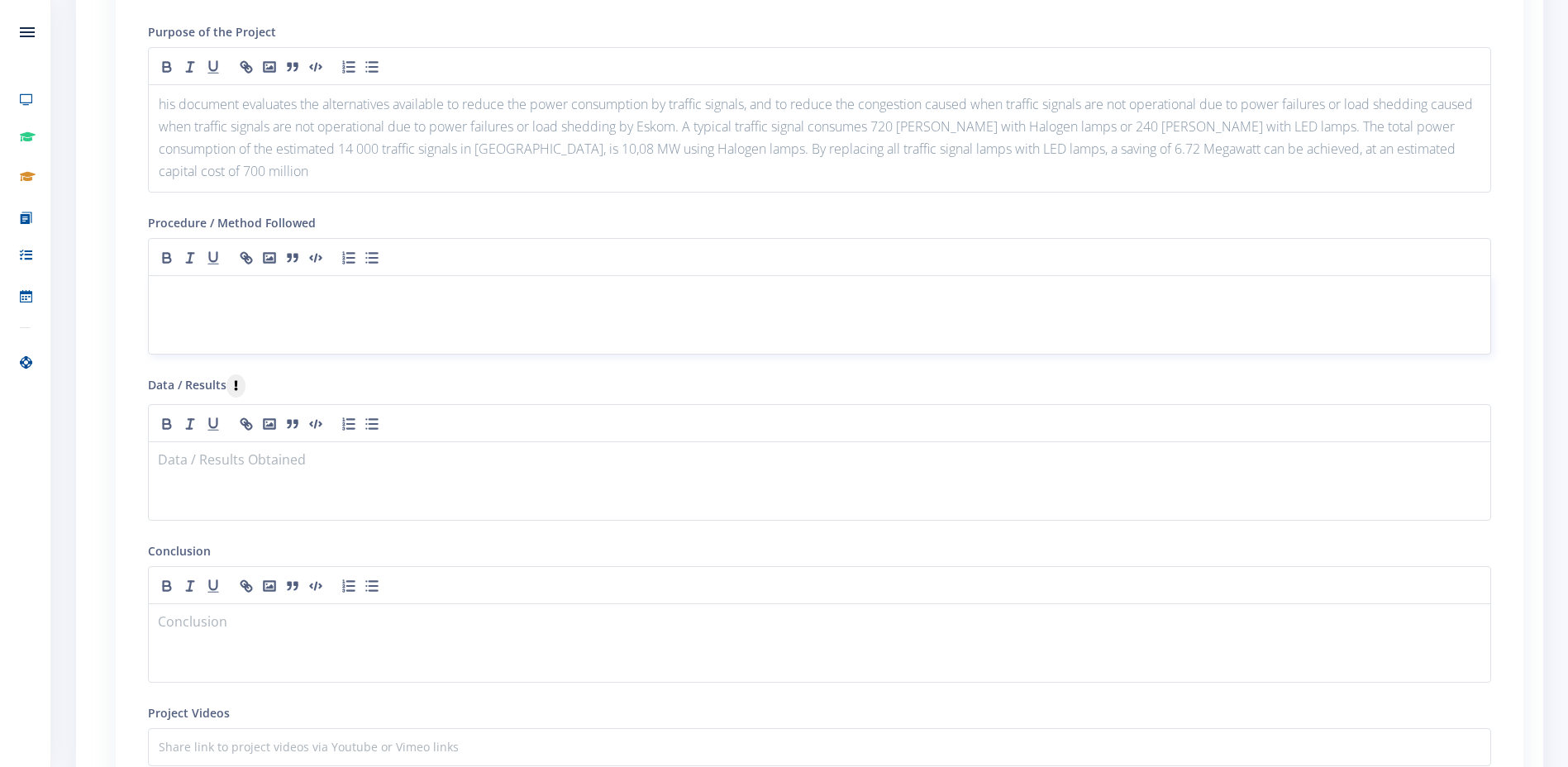 scroll, scrollTop: 1736, scrollLeft: 0, axis: vertical 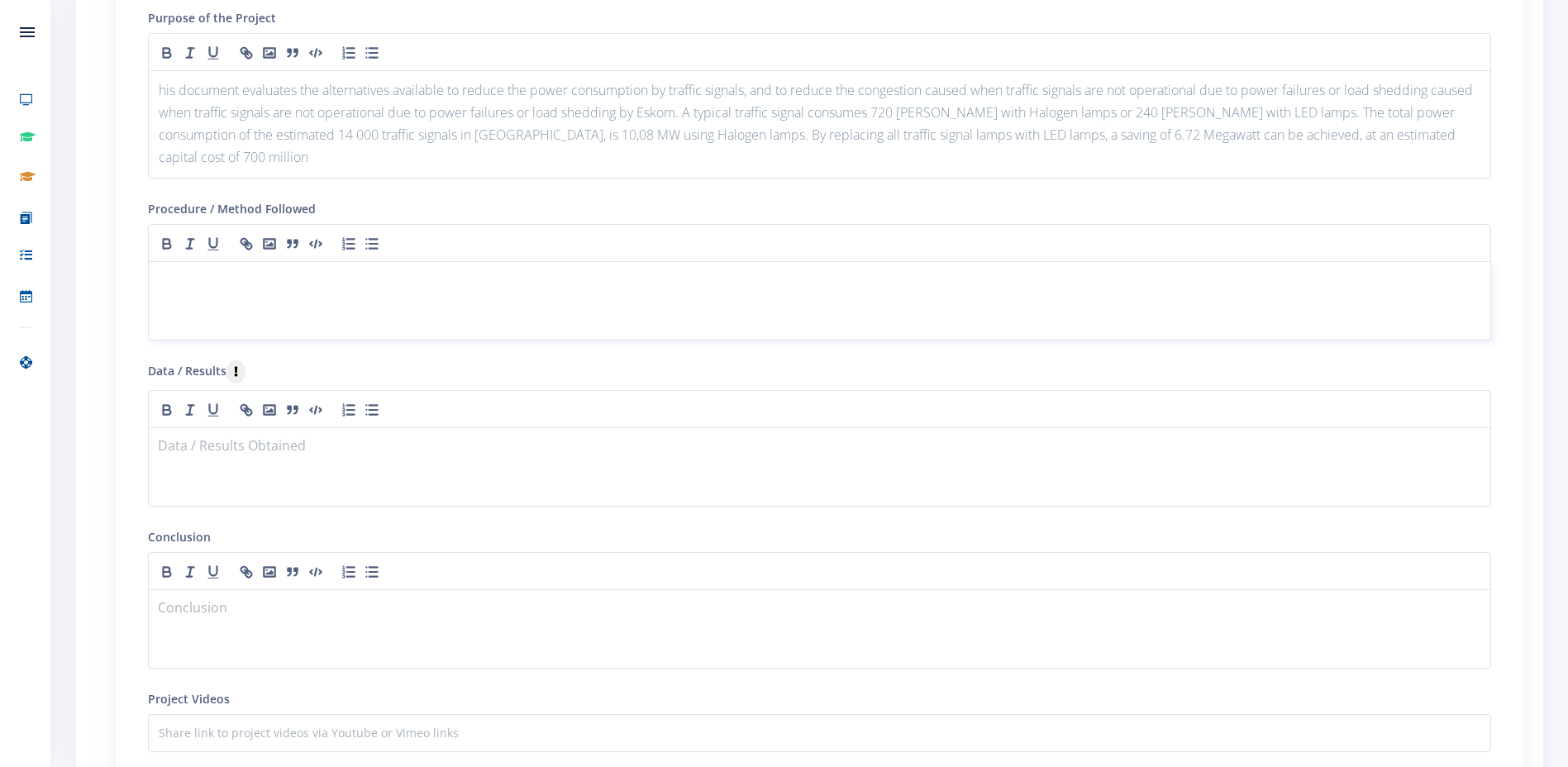 click at bounding box center (819, 301) 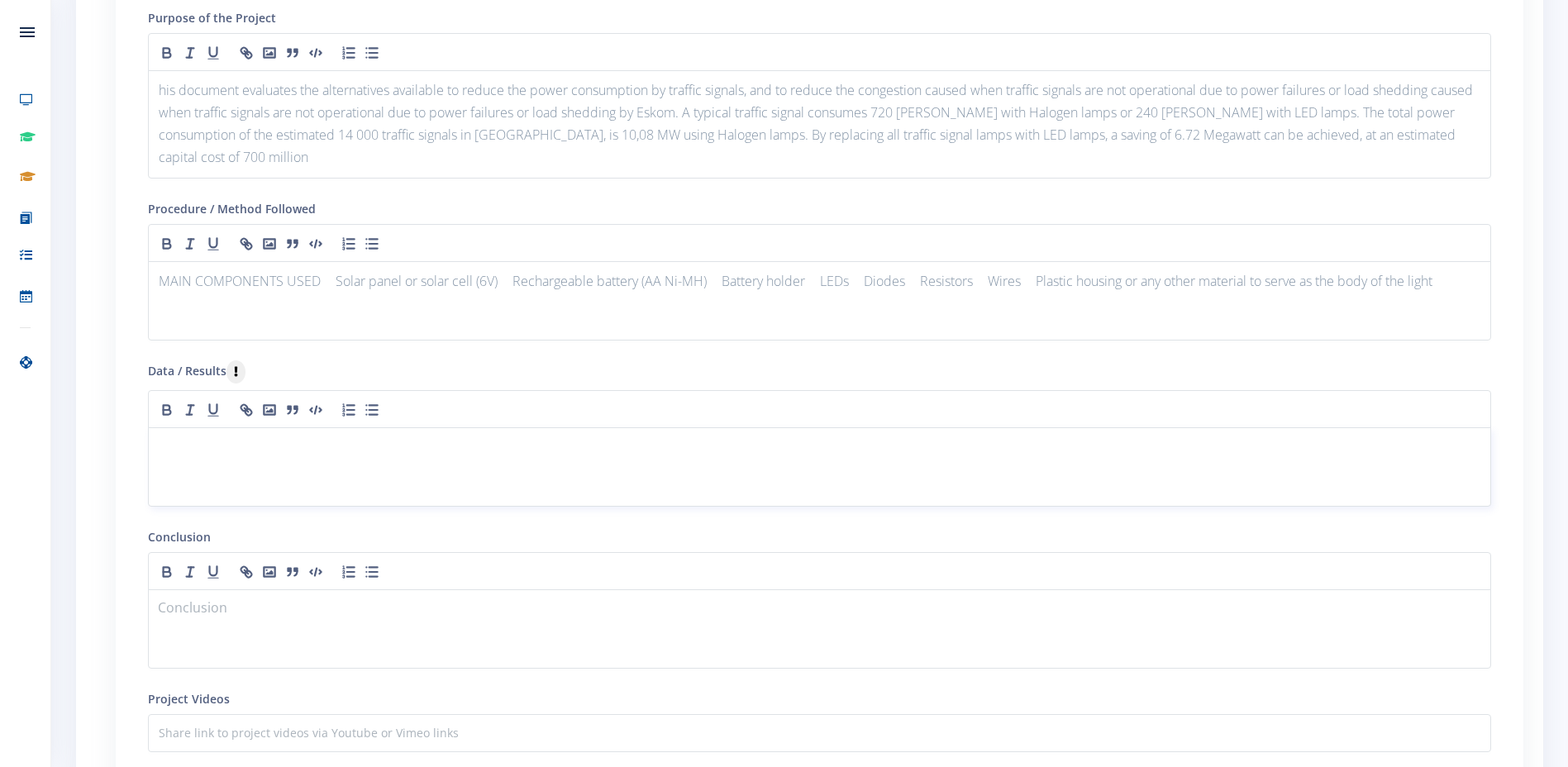 click at bounding box center (819, 467) 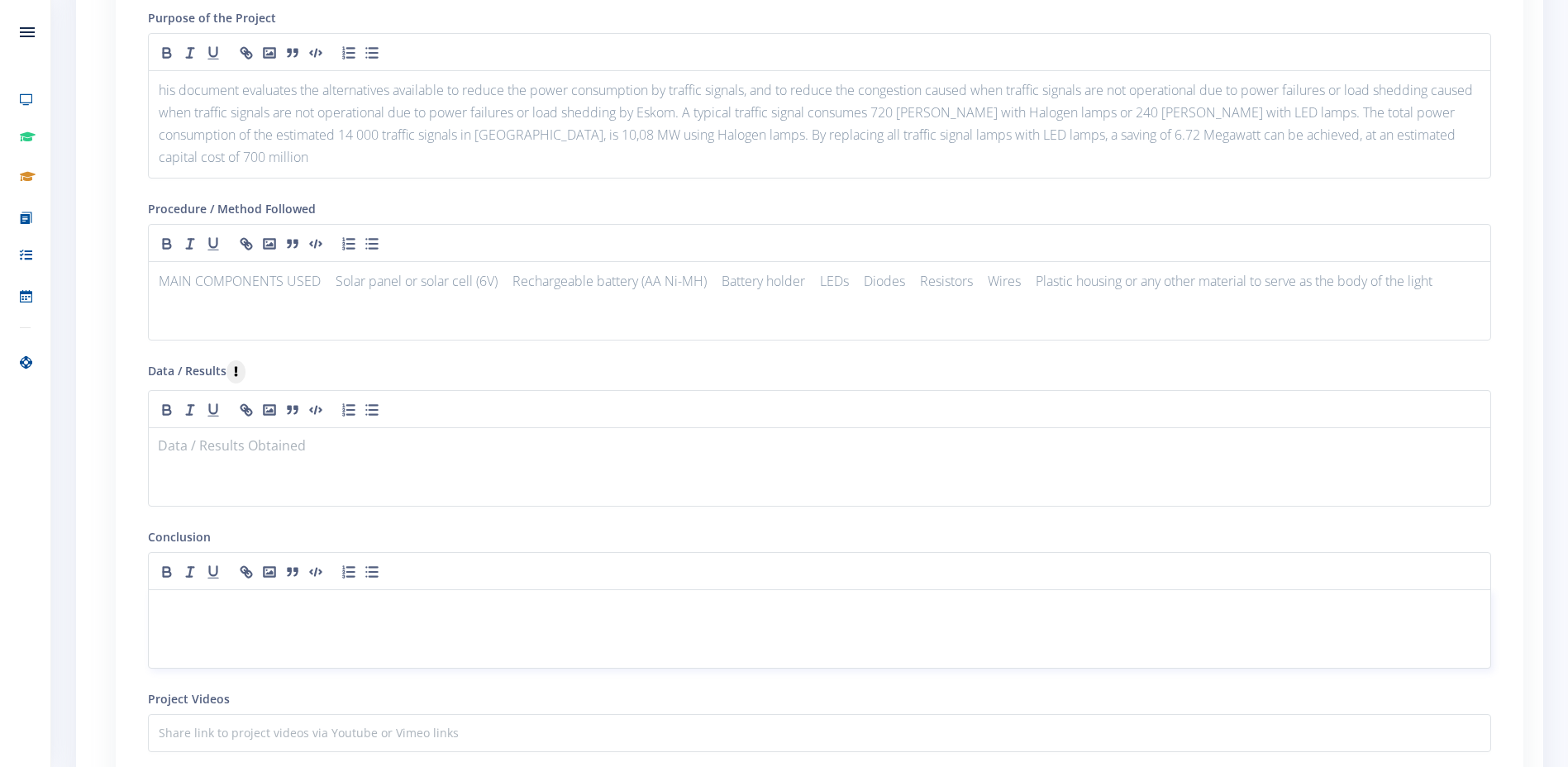 click at bounding box center [819, 629] 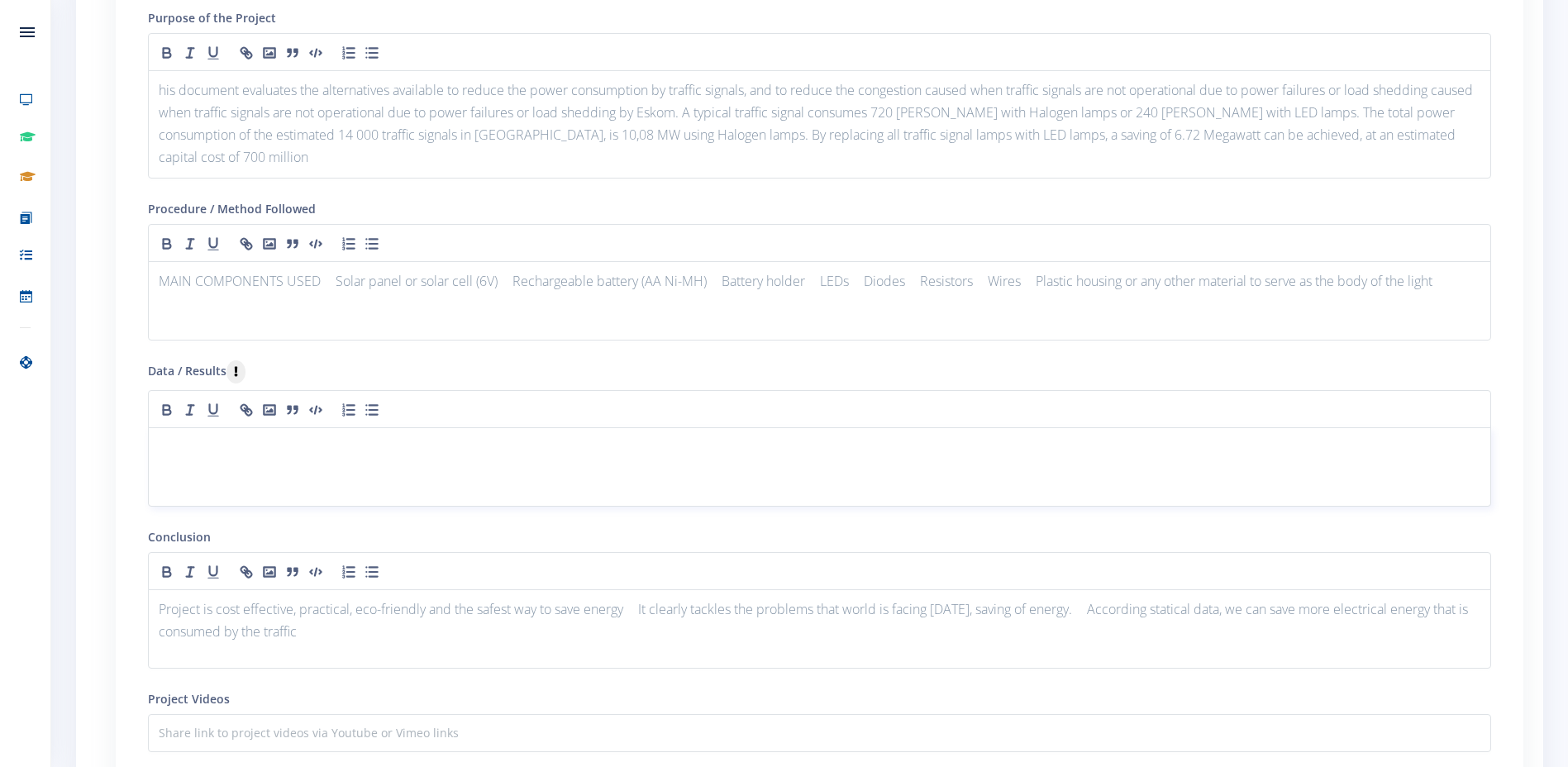 click at bounding box center (819, 467) 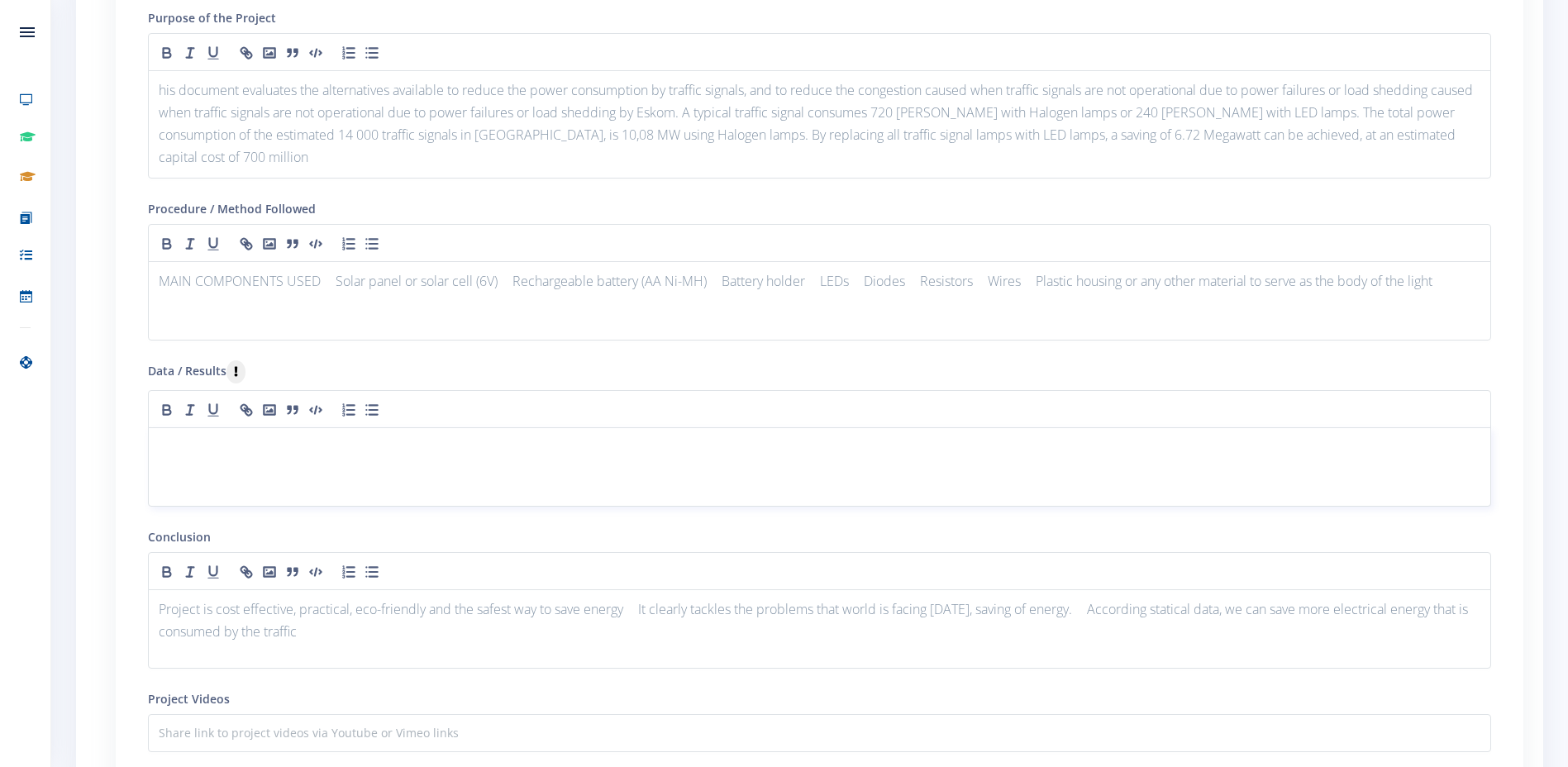 click at bounding box center (819, 467) 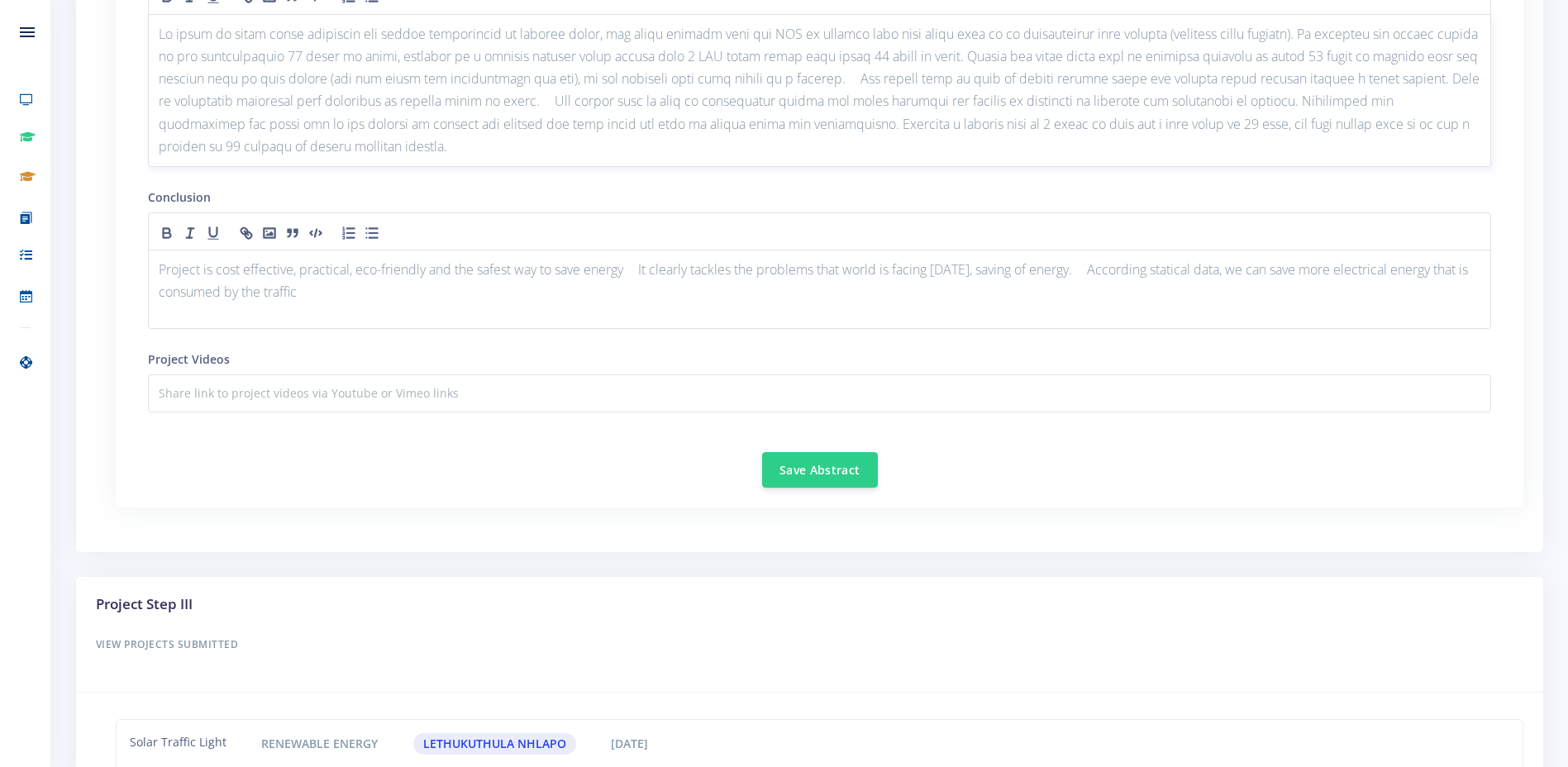 scroll, scrollTop: 2278, scrollLeft: 0, axis: vertical 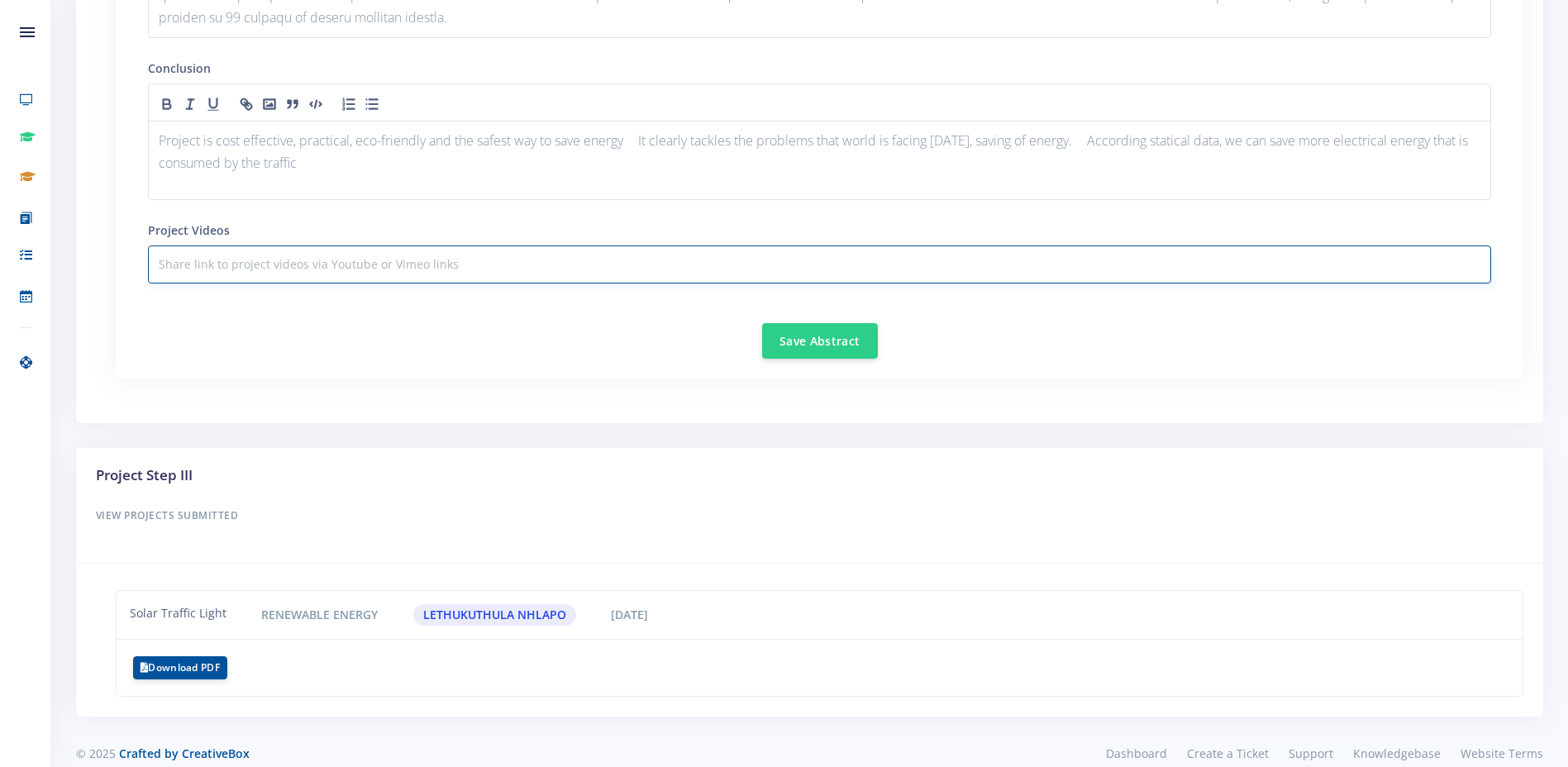 click at bounding box center [819, 264] 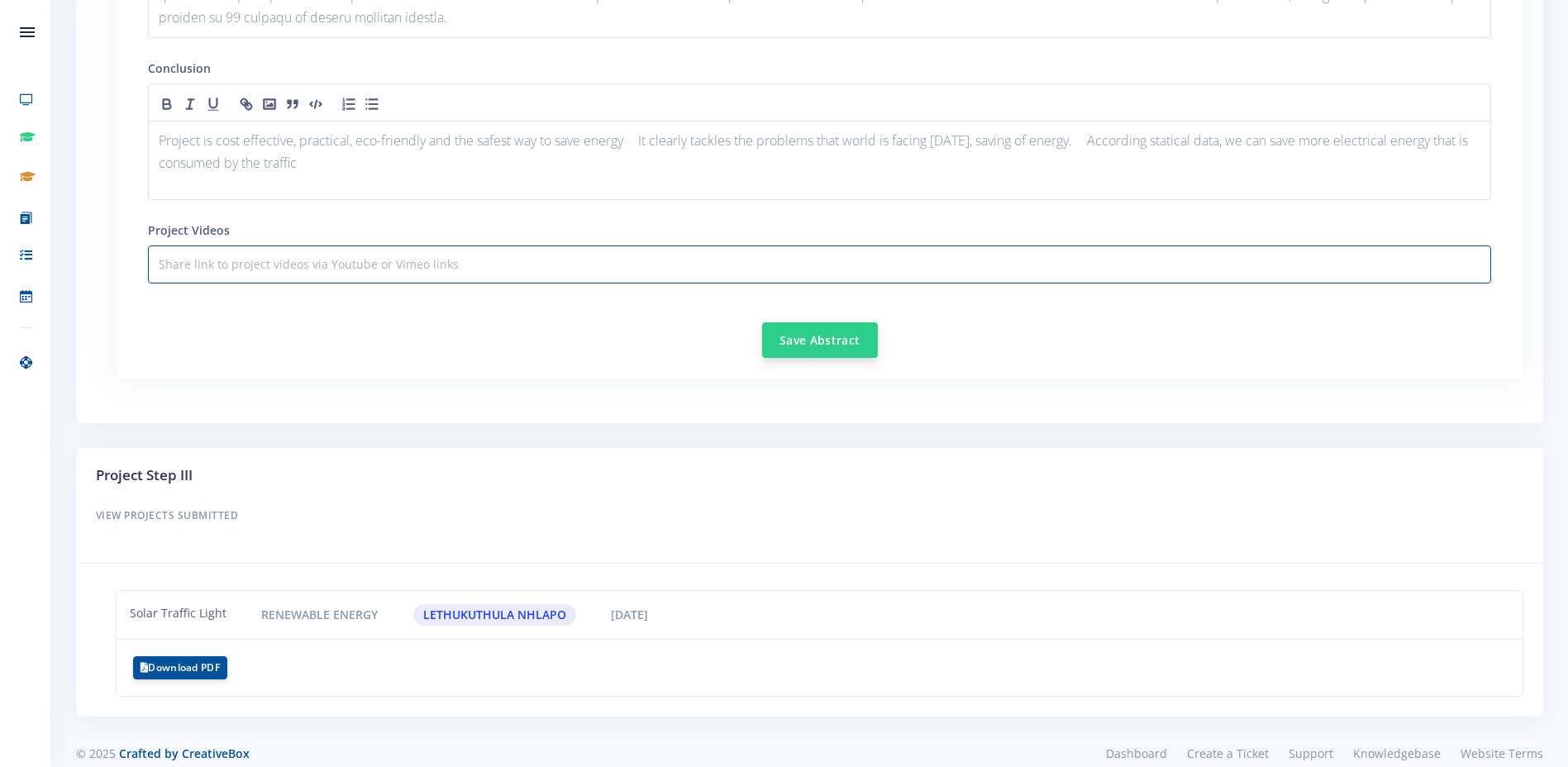 click on "Save Abstract" at bounding box center [820, 340] 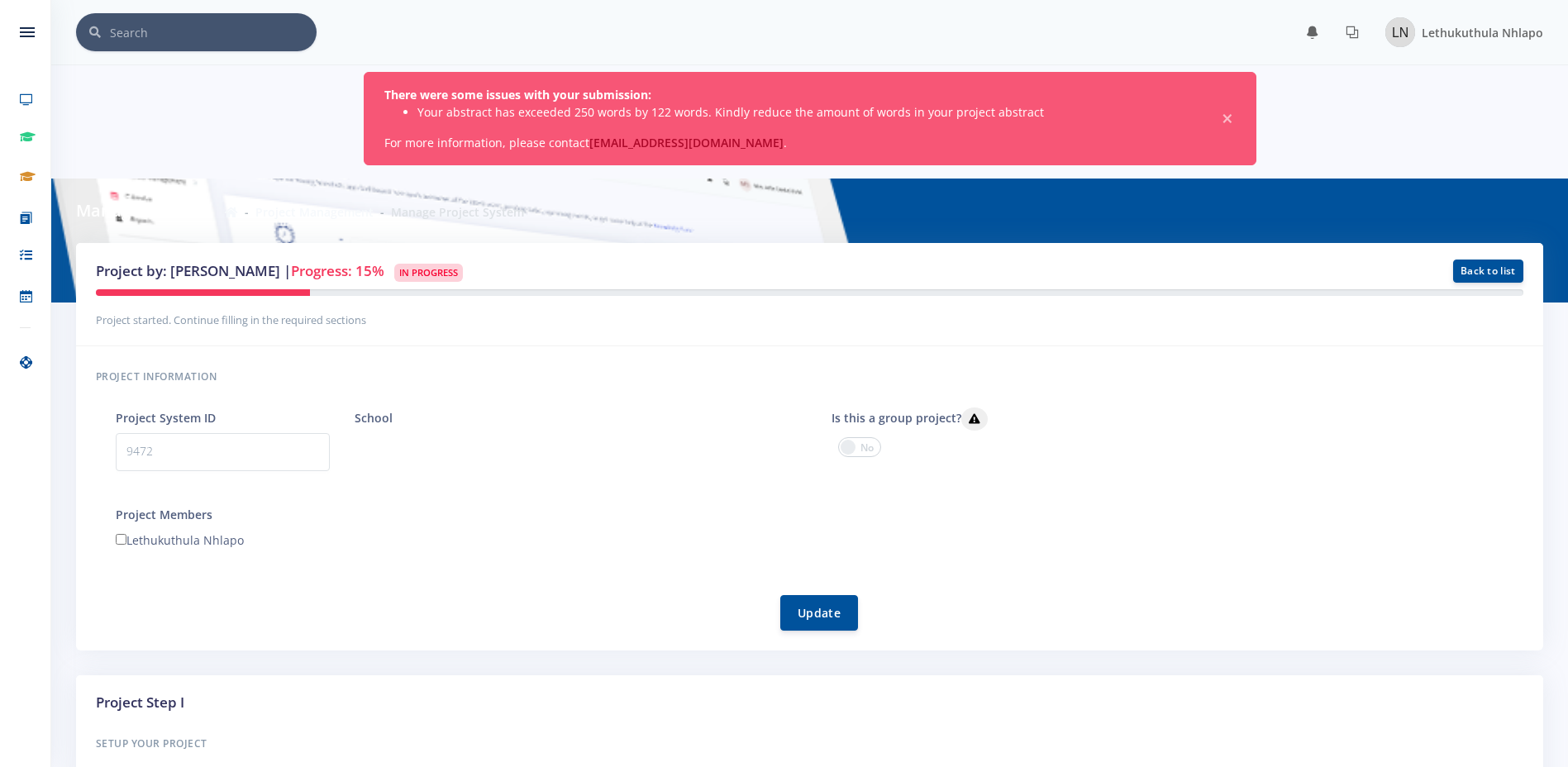 scroll, scrollTop: 0, scrollLeft: 0, axis: both 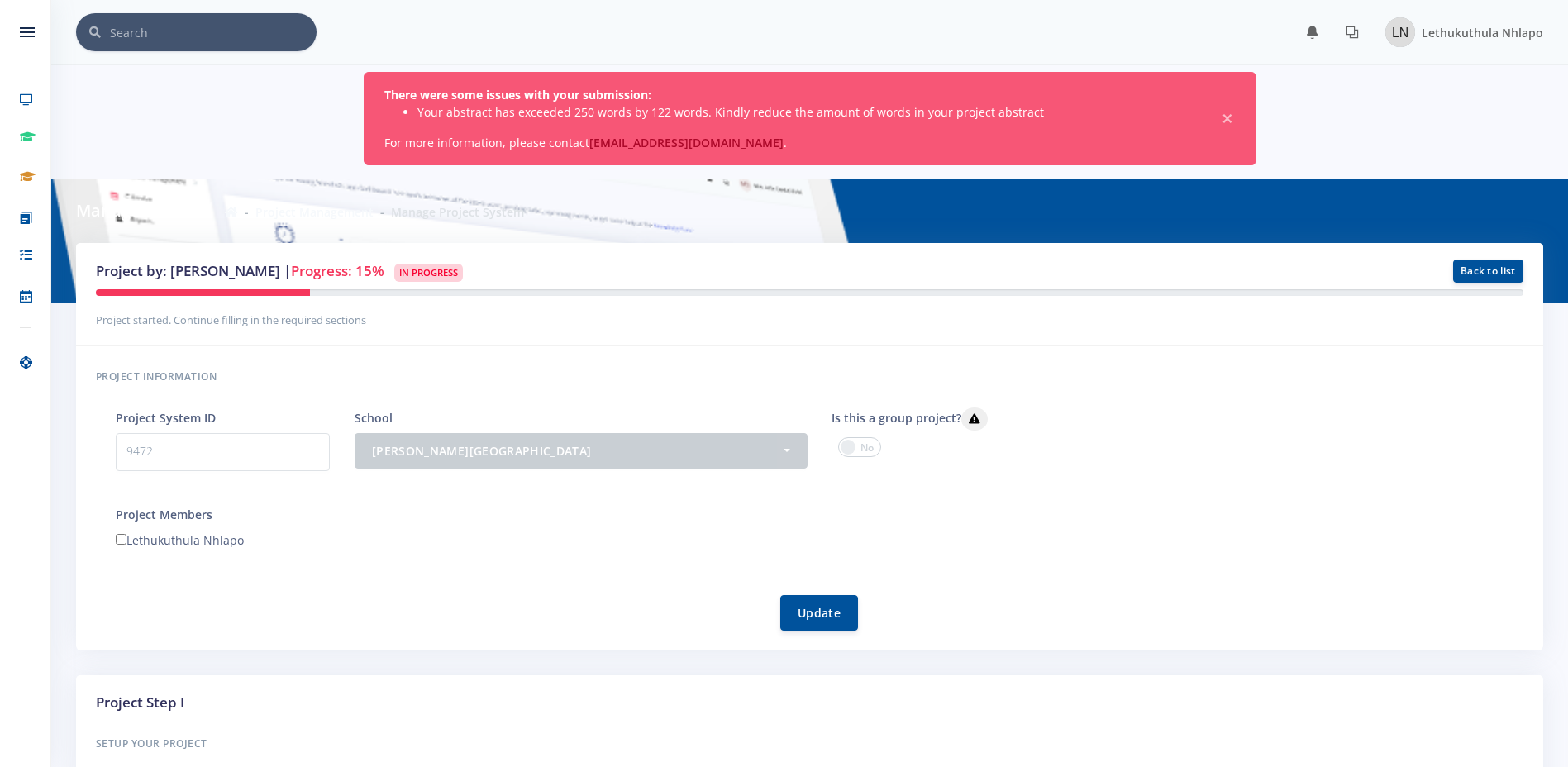 click on "Your abstract has exceeded 250 words by 122 words. Kindly reduce the amount of words in your project abstract" at bounding box center (807, 112) 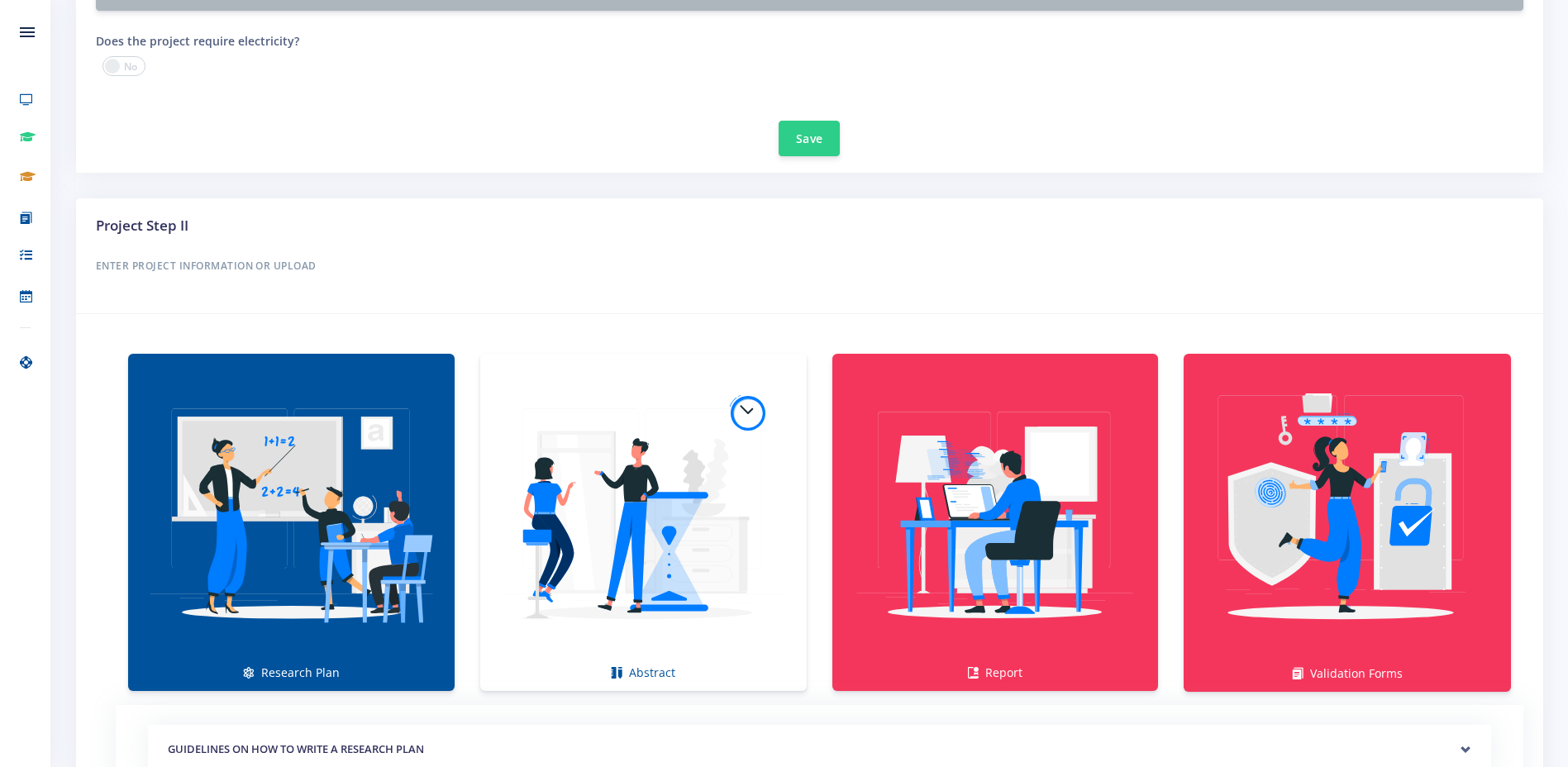 scroll, scrollTop: 909, scrollLeft: 0, axis: vertical 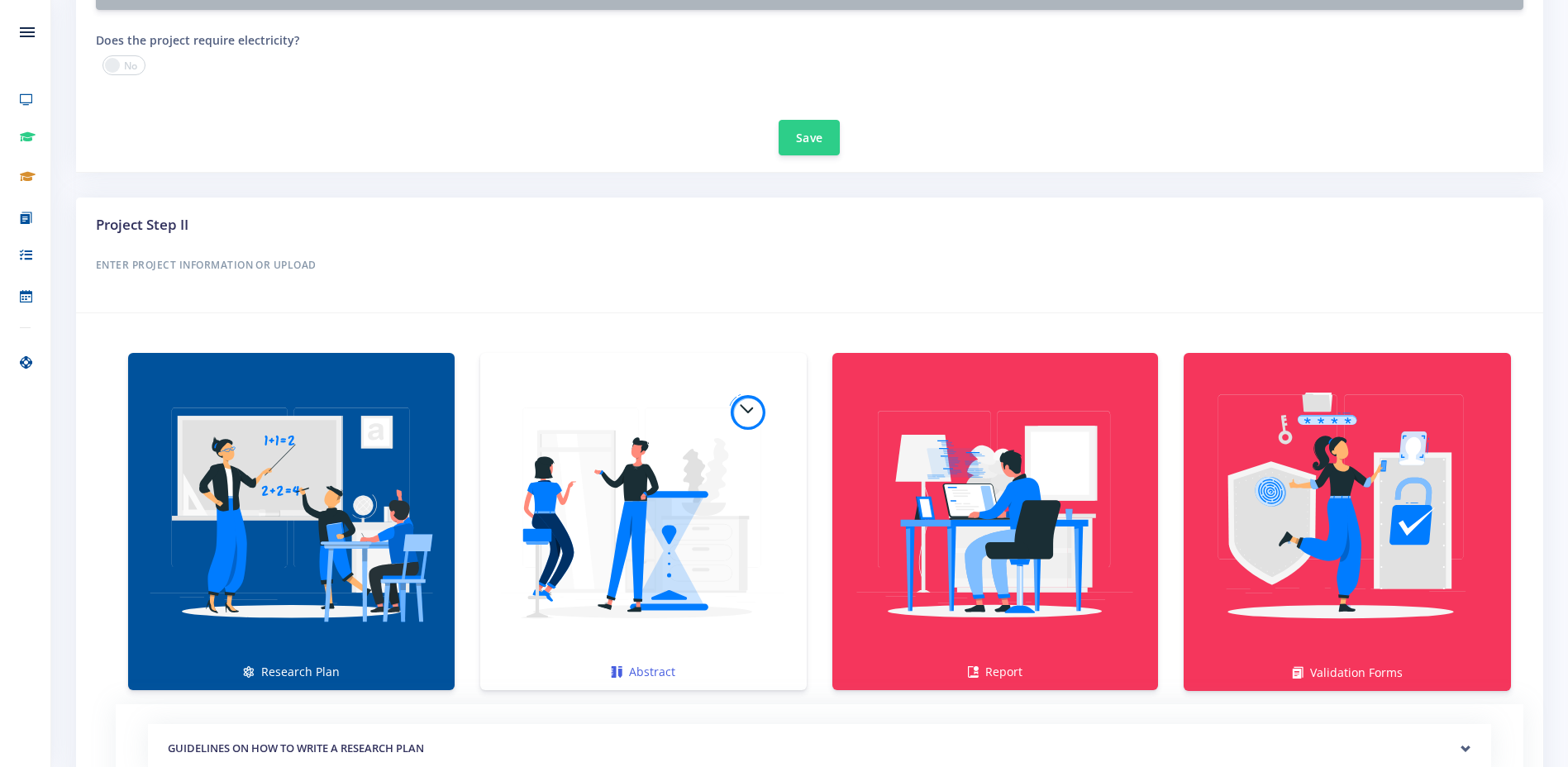 click at bounding box center (643, 512) 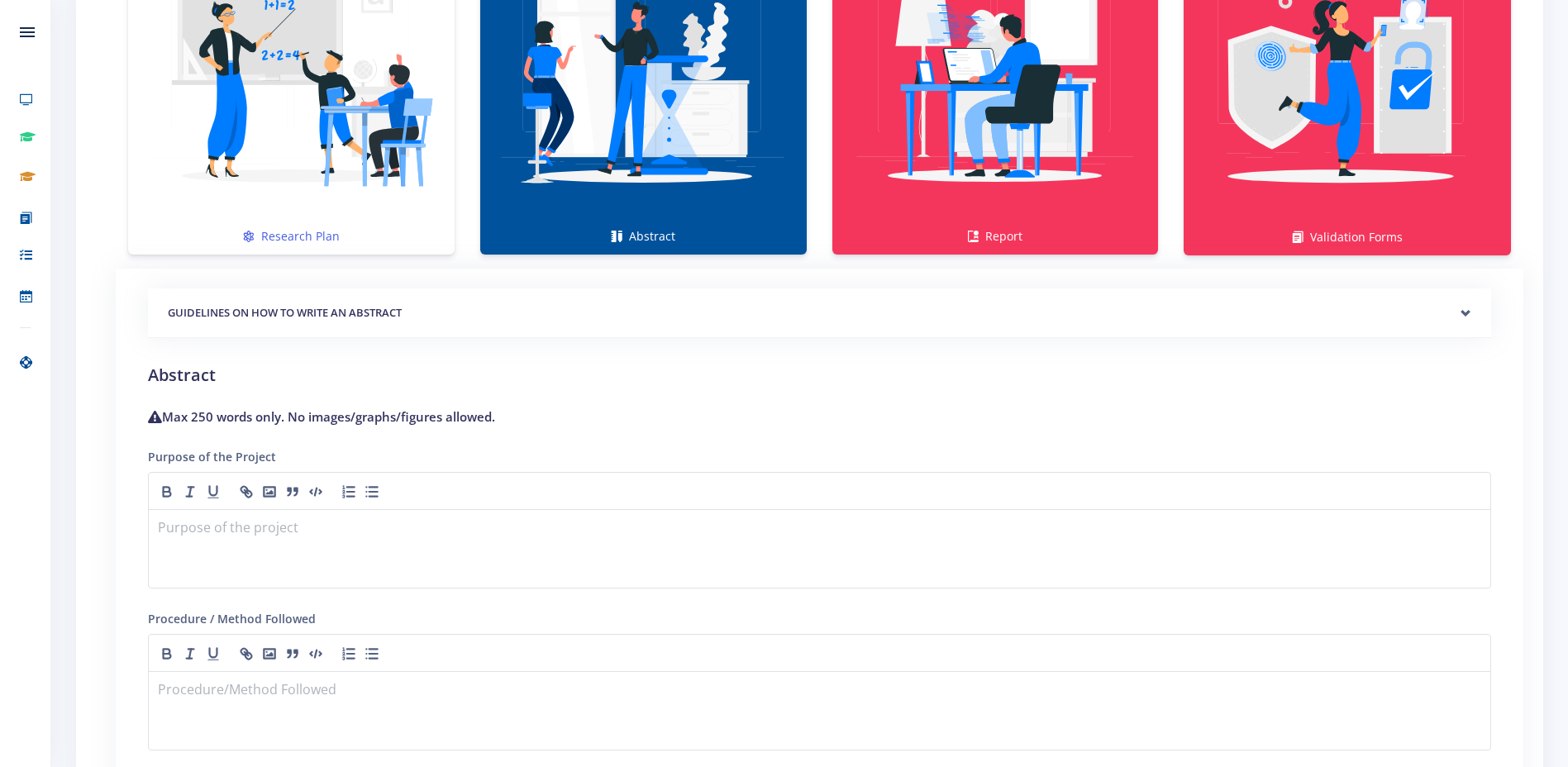 scroll, scrollTop: 1322, scrollLeft: 0, axis: vertical 